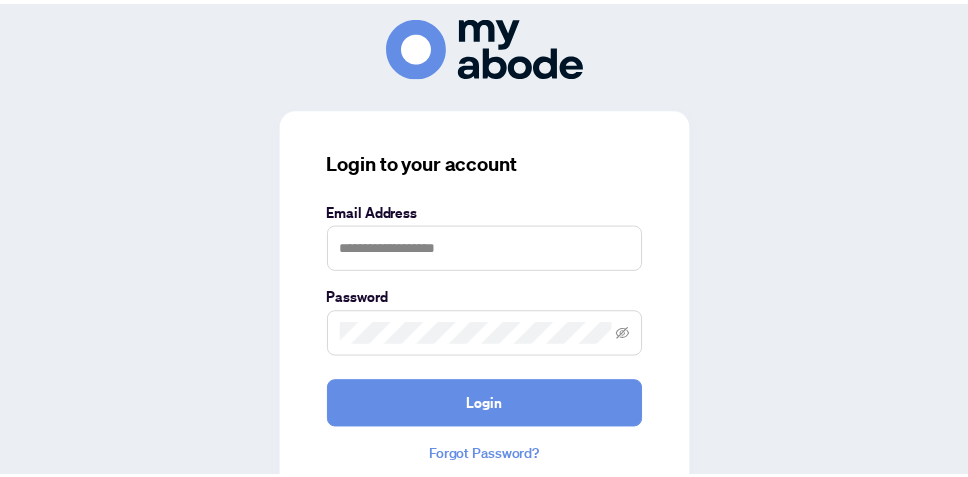 scroll, scrollTop: 0, scrollLeft: 0, axis: both 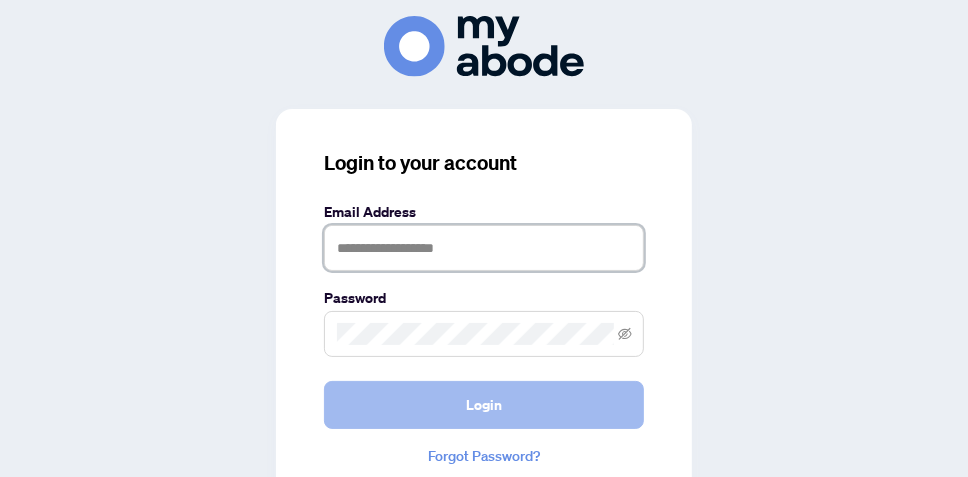type on "**********" 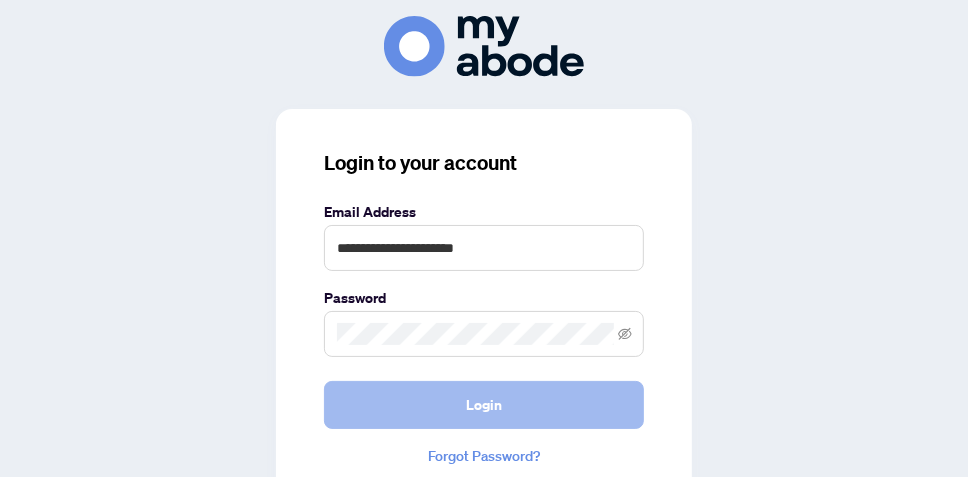 click on "Login" at bounding box center (484, 405) 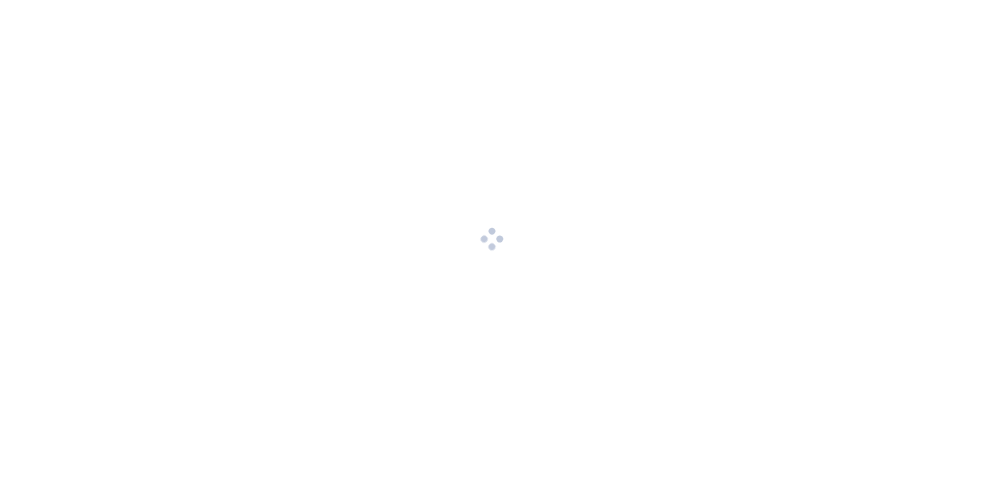 scroll, scrollTop: 0, scrollLeft: 0, axis: both 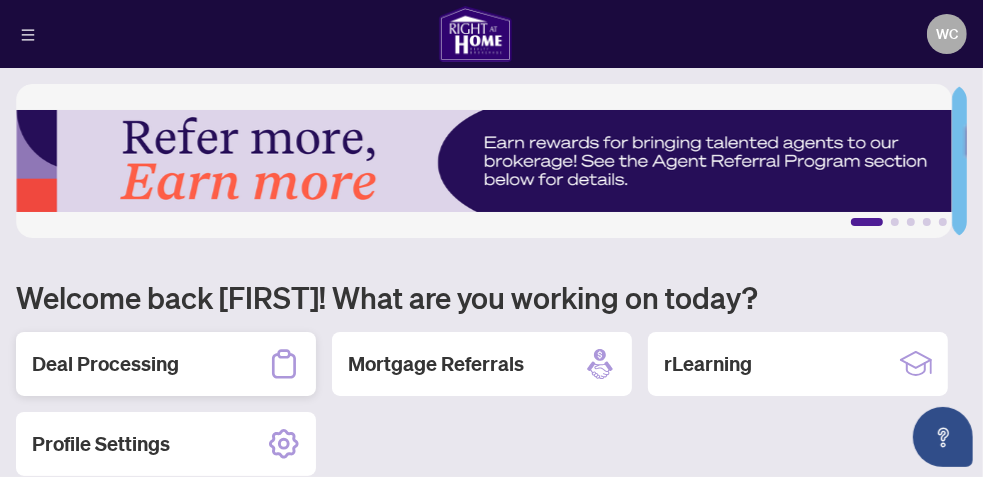 click on "Deal Processing" at bounding box center (166, 364) 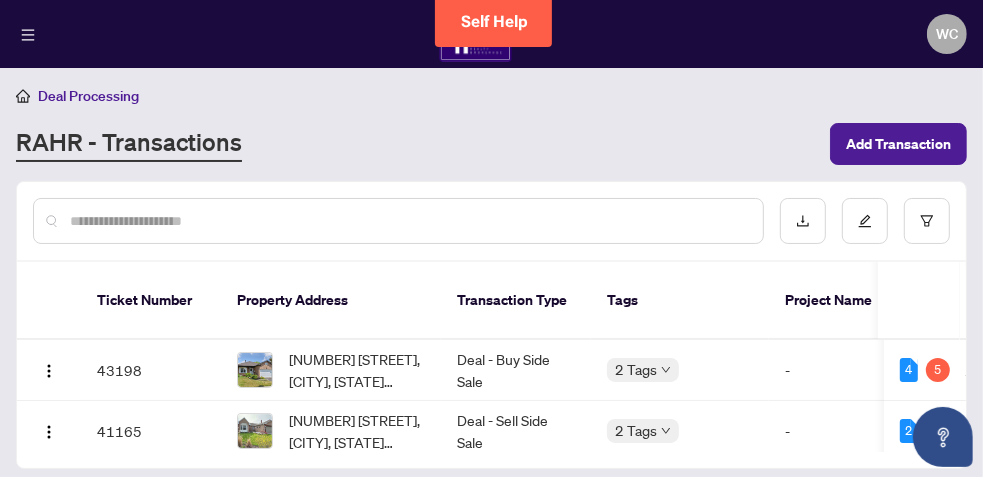 scroll, scrollTop: 92, scrollLeft: 0, axis: vertical 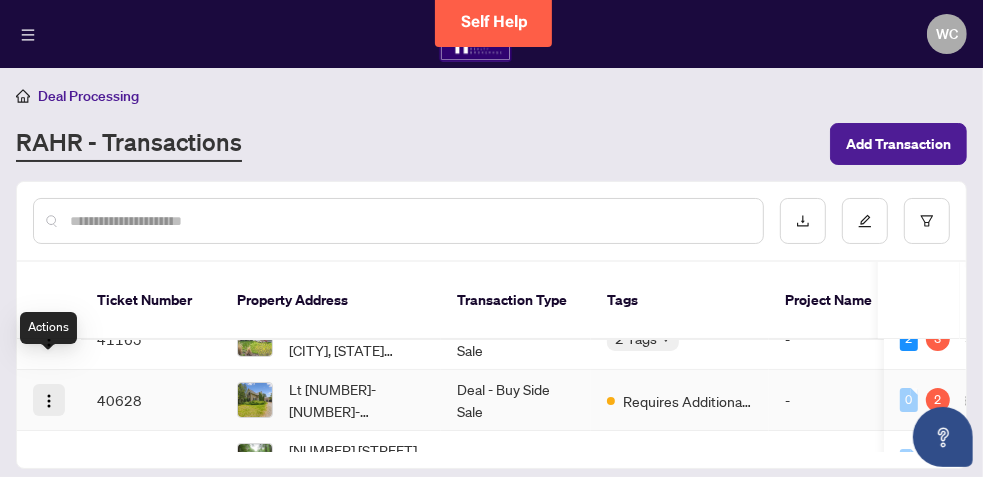 click at bounding box center (49, 401) 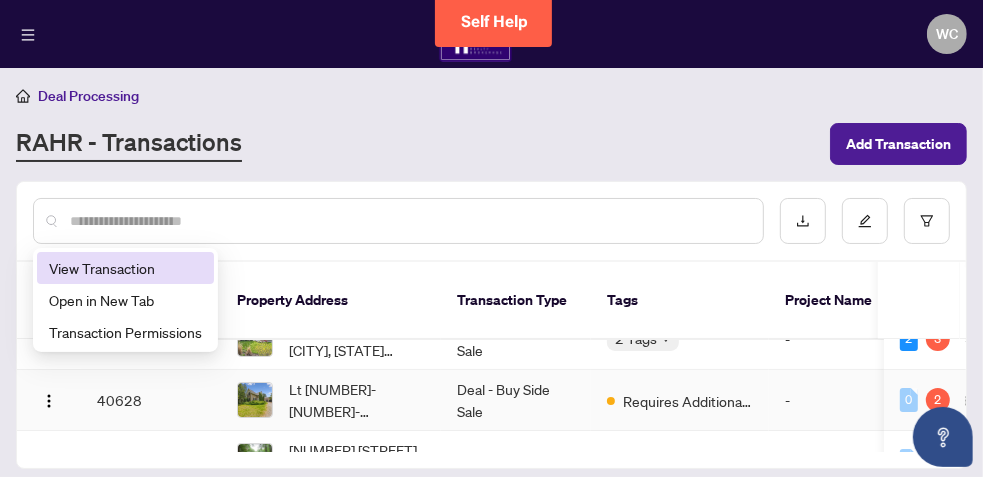 click on "View Transaction" at bounding box center [125, 268] 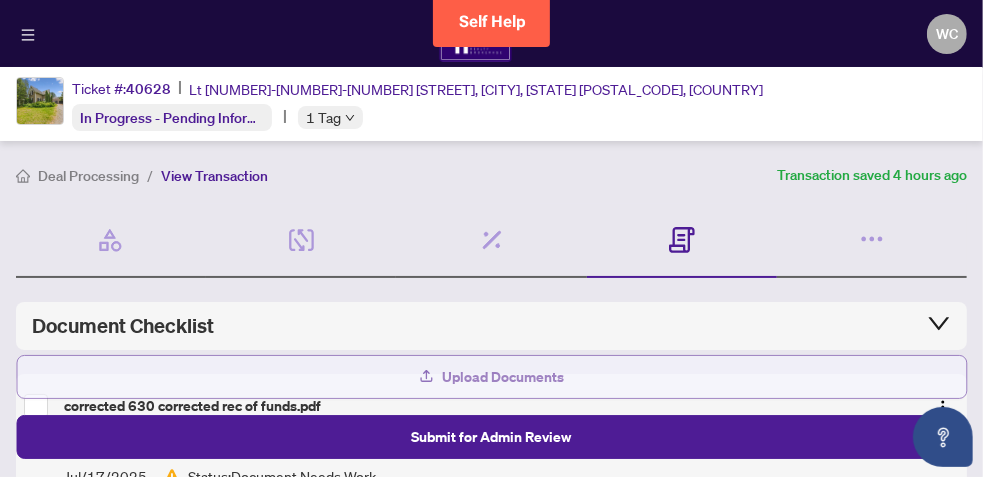 click on "Upload Documents" at bounding box center (504, 377) 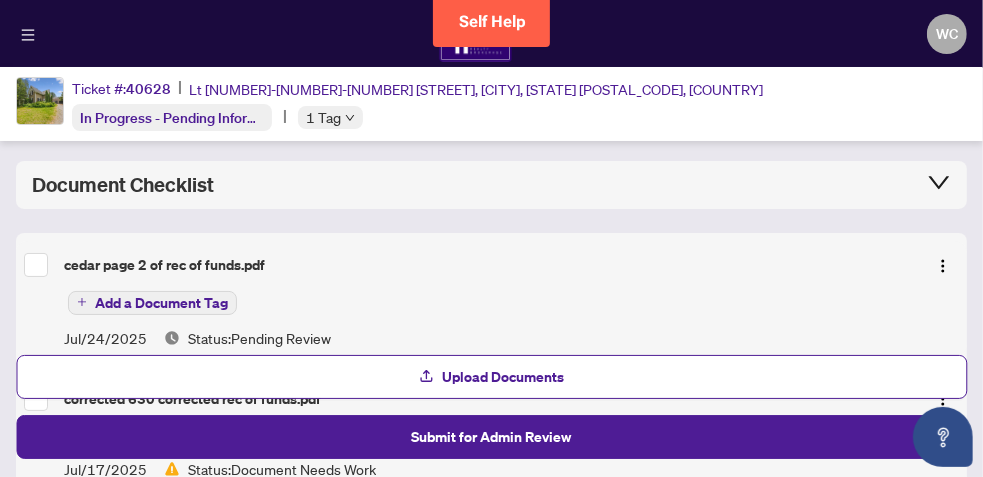 scroll, scrollTop: 160, scrollLeft: 0, axis: vertical 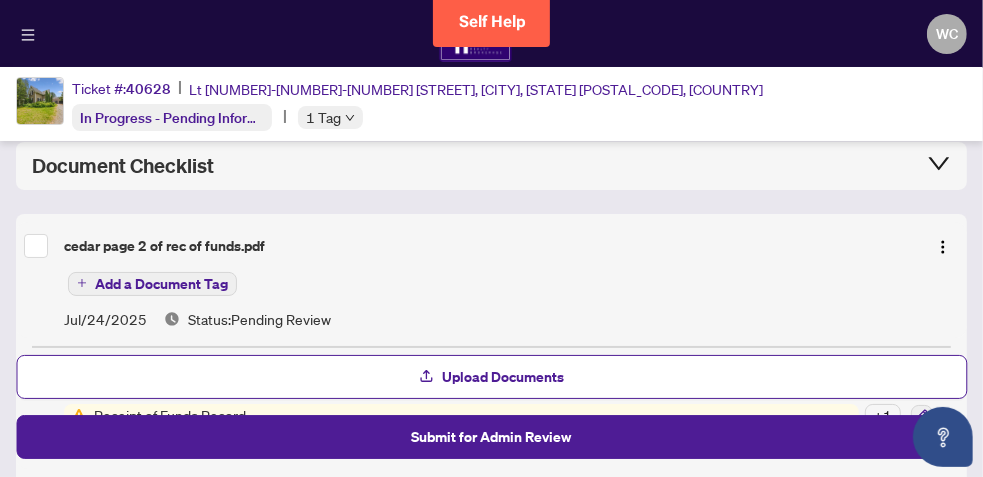 click on "Add a Document Tag" at bounding box center [161, 284] 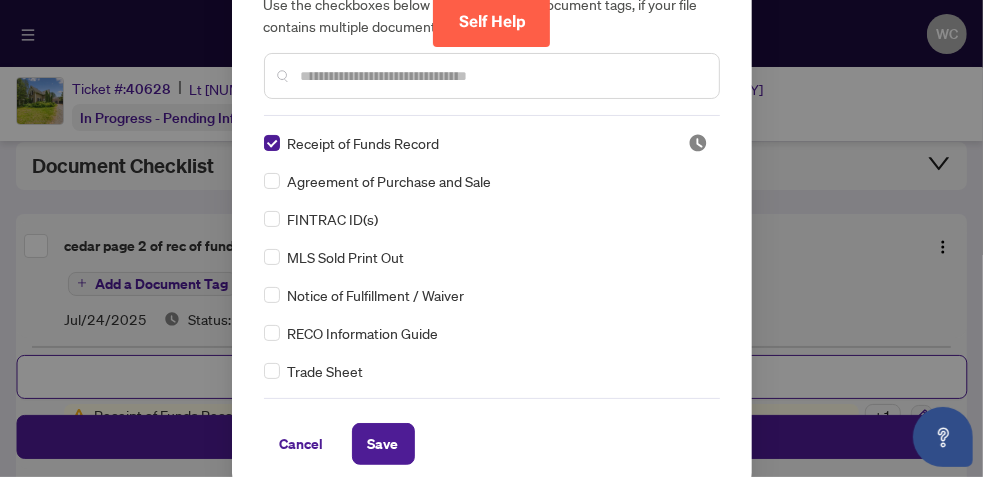 scroll, scrollTop: 148, scrollLeft: 0, axis: vertical 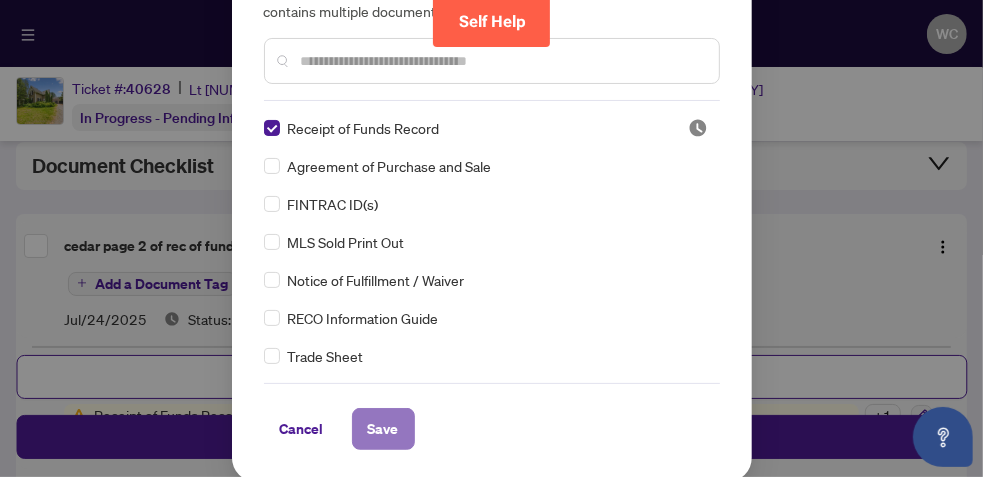 click on "Save" at bounding box center [383, 429] 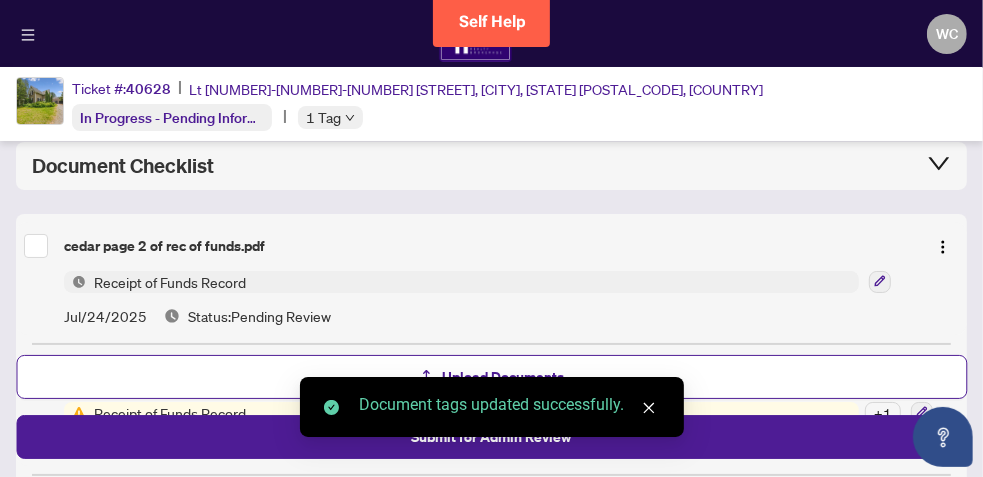 scroll, scrollTop: 577, scrollLeft: 0, axis: vertical 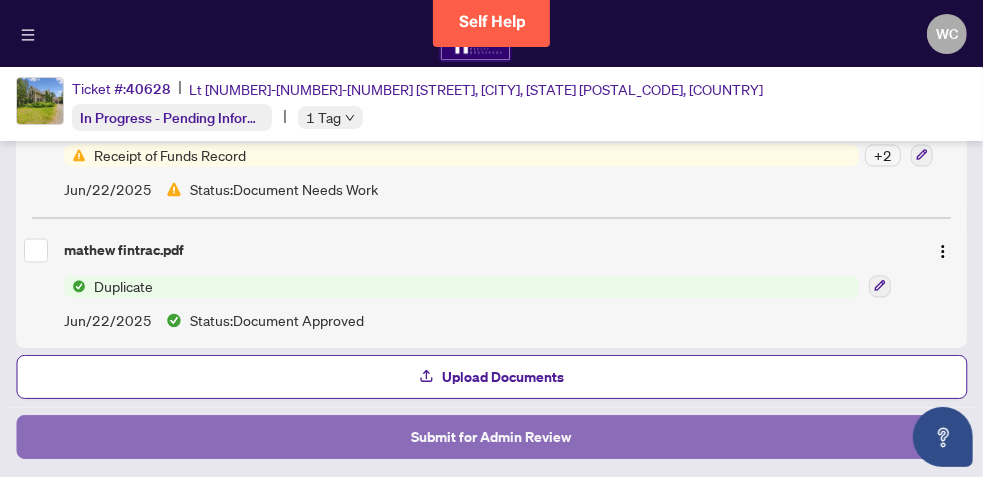 click on "Submit for Admin Review" at bounding box center (492, 437) 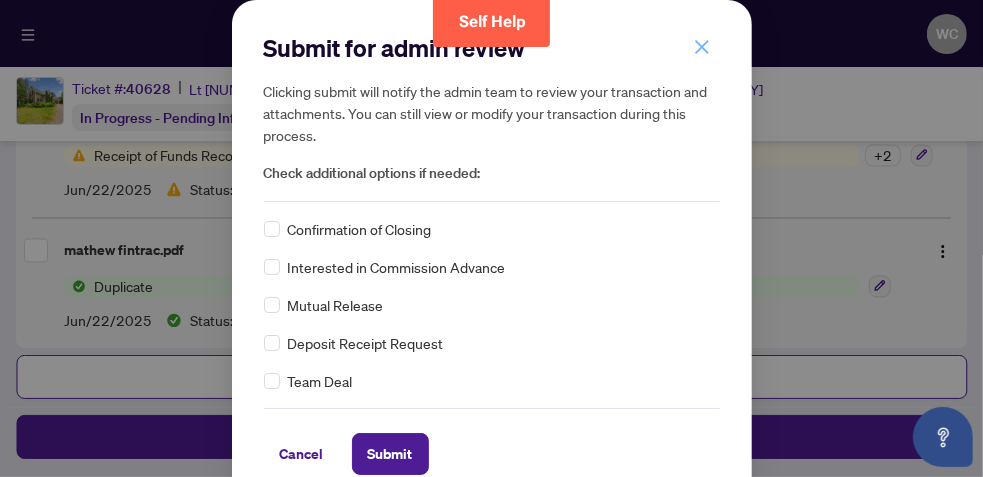 click 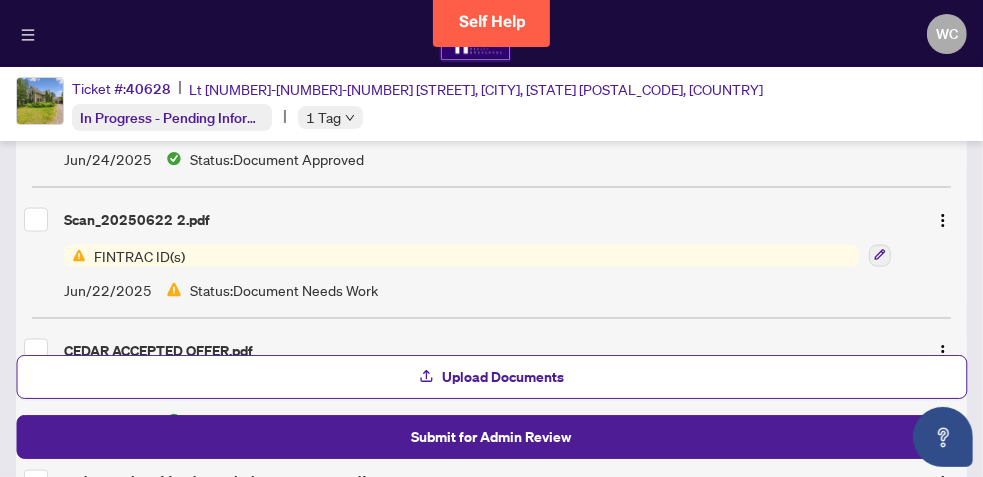 scroll, scrollTop: 1749, scrollLeft: 0, axis: vertical 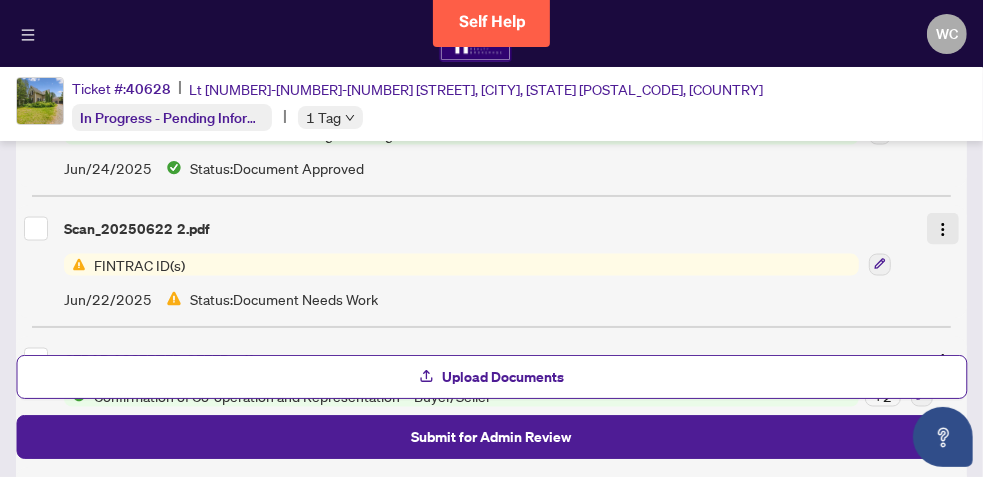 click at bounding box center [943, 230] 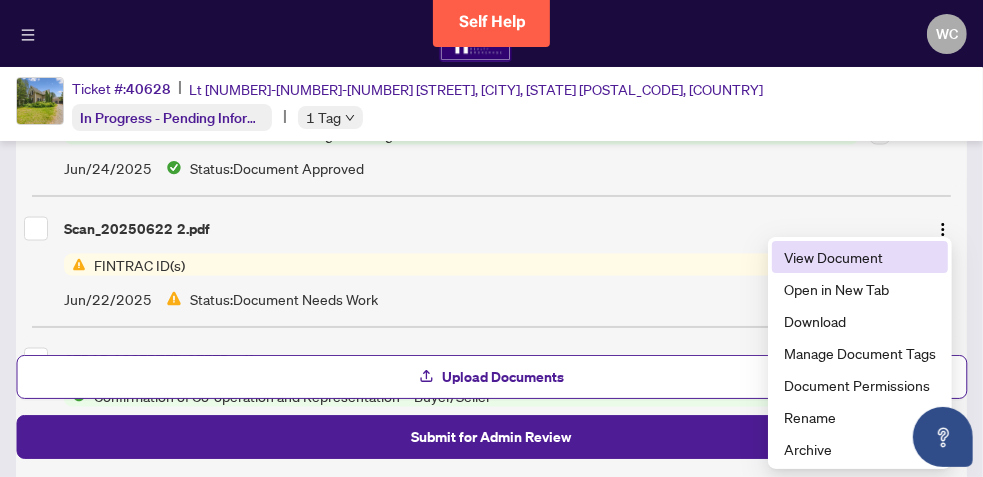 click on "View Document" at bounding box center [860, 257] 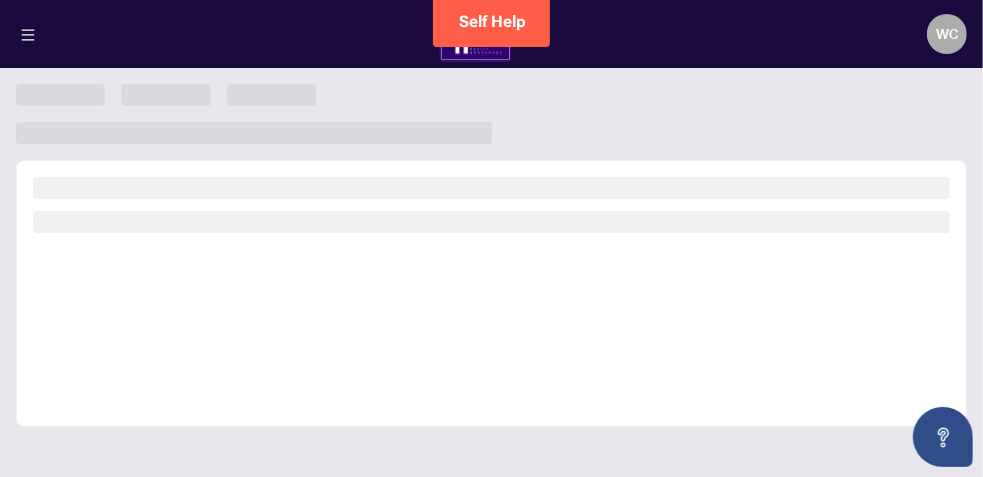 scroll, scrollTop: 0, scrollLeft: 0, axis: both 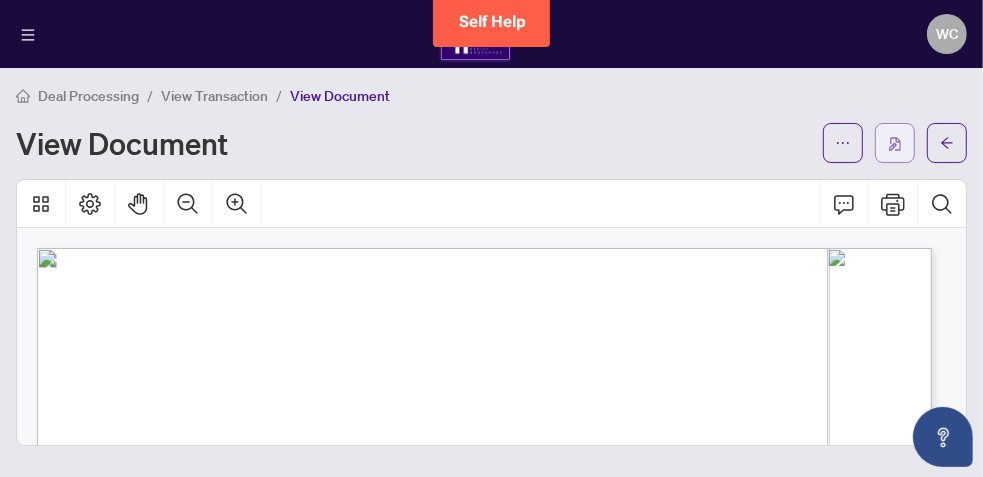 click at bounding box center (895, 143) 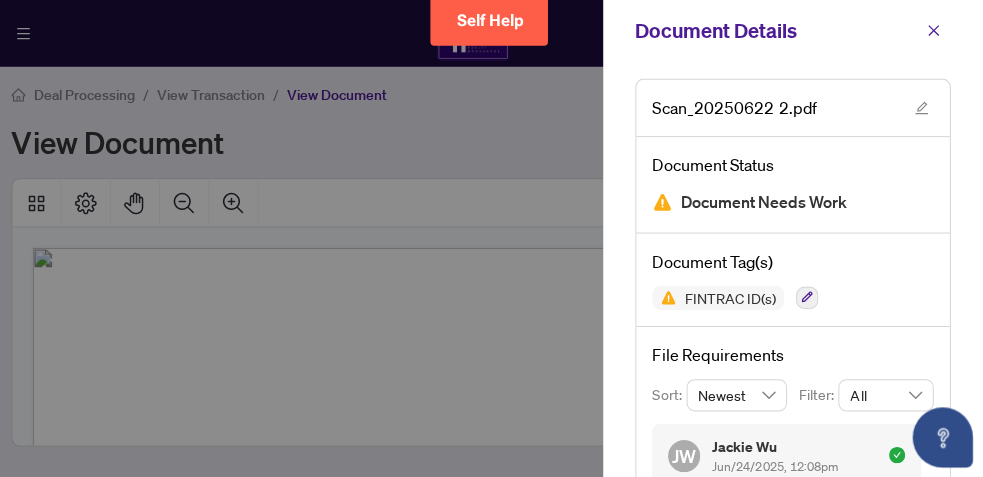 scroll, scrollTop: 0, scrollLeft: 0, axis: both 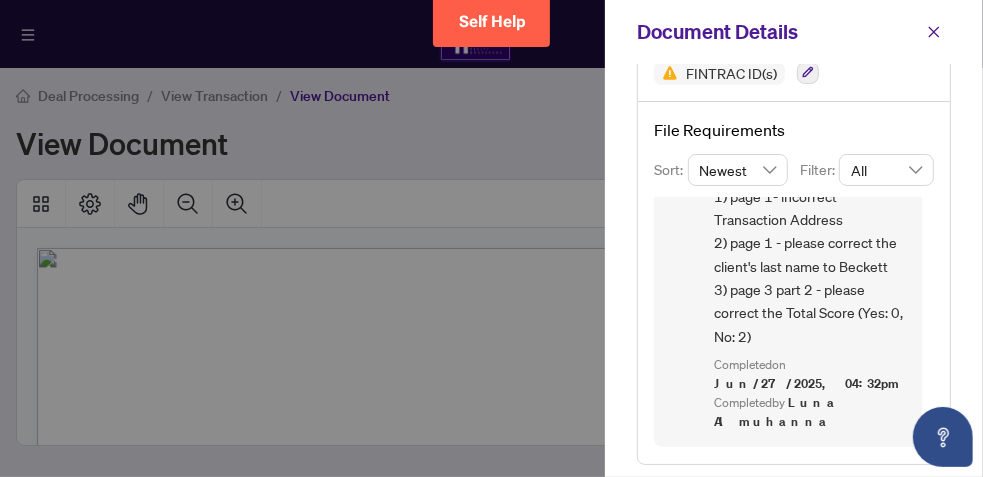 click on "COMPLIANCE - FINTRAC ID for [FIRST] [LAST]
1) page 1- incorrect Transaction Address
2) page 1 - please correct the client's last name to [LAST]
3) page 3 part 2 - please correct the Total Score (Yes: 0, No: 2)" at bounding box center (810, 243) 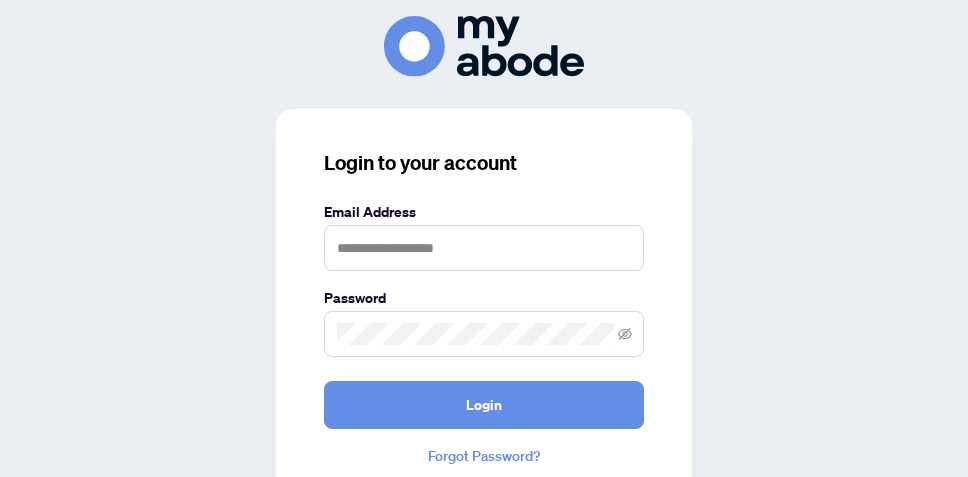 scroll, scrollTop: 0, scrollLeft: 0, axis: both 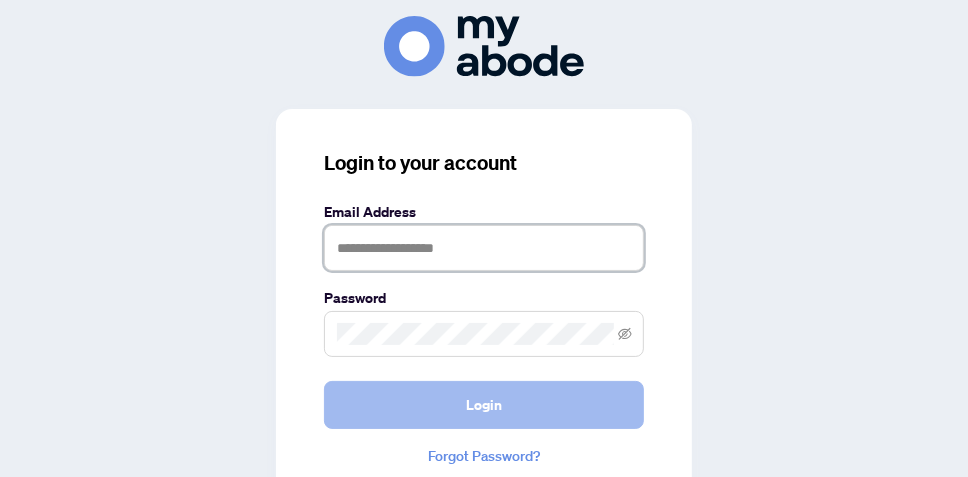 type on "**********" 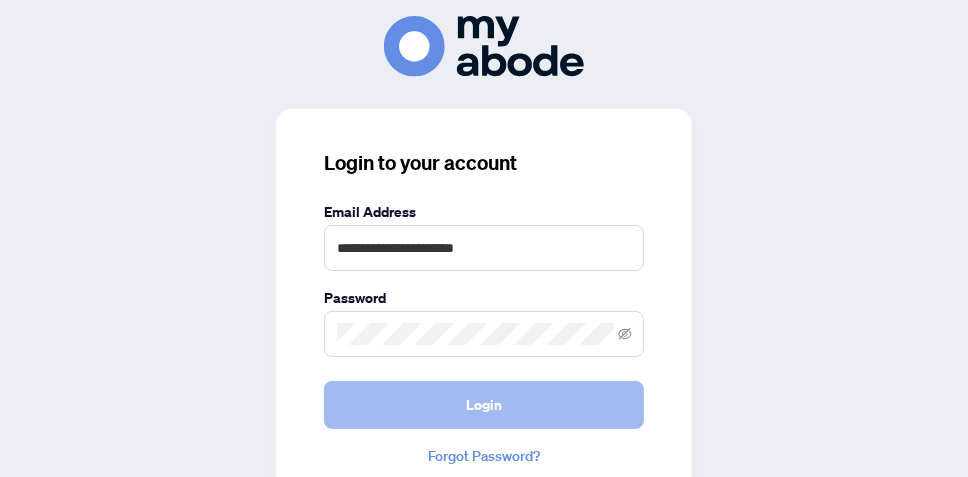 click on "Login" at bounding box center (484, 405) 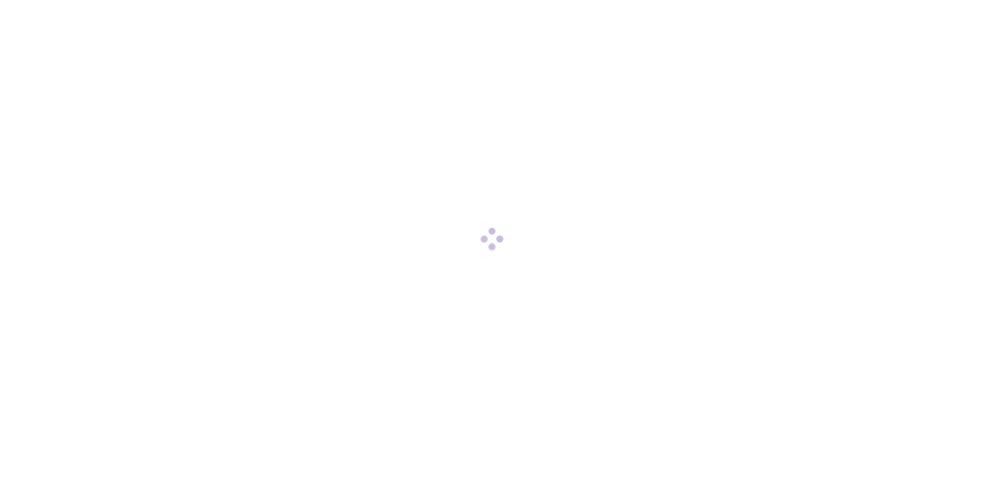 scroll, scrollTop: 0, scrollLeft: 0, axis: both 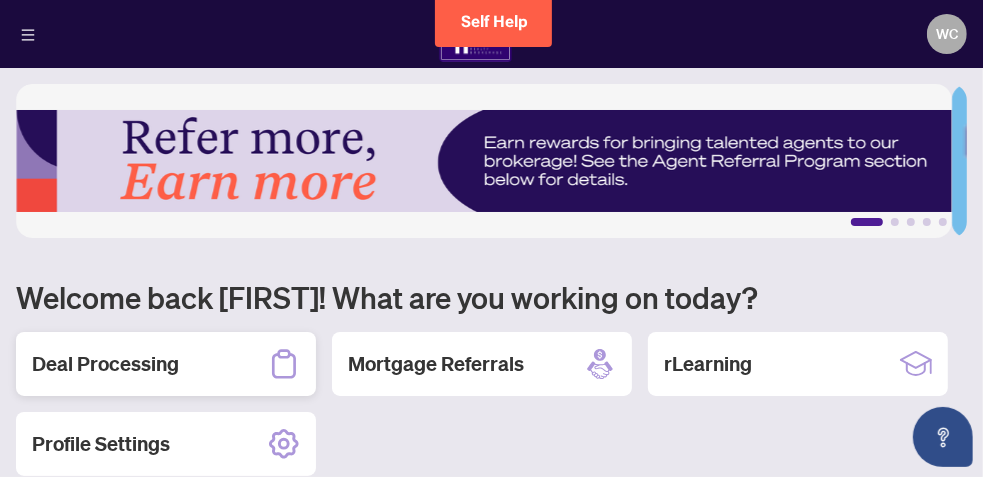 click on "Deal Processing" at bounding box center (105, 364) 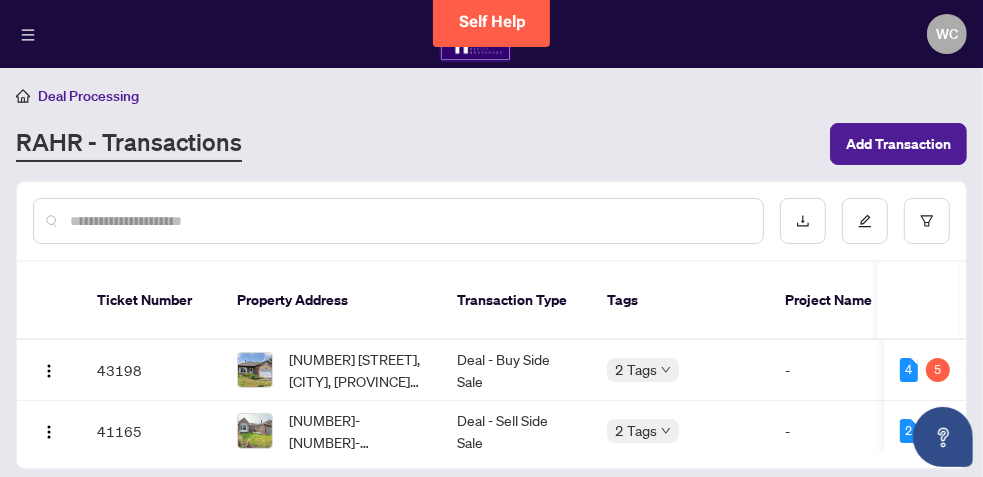 scroll, scrollTop: 92, scrollLeft: 0, axis: vertical 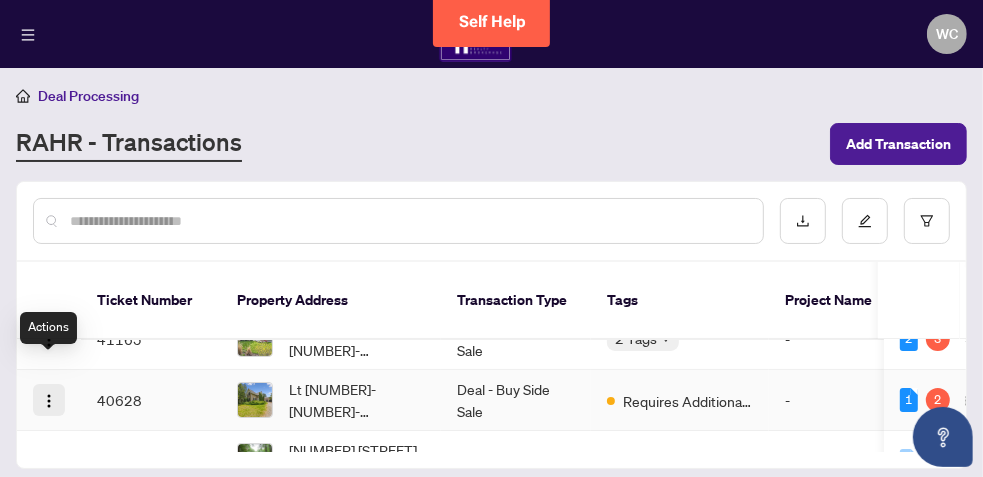 click at bounding box center [49, 401] 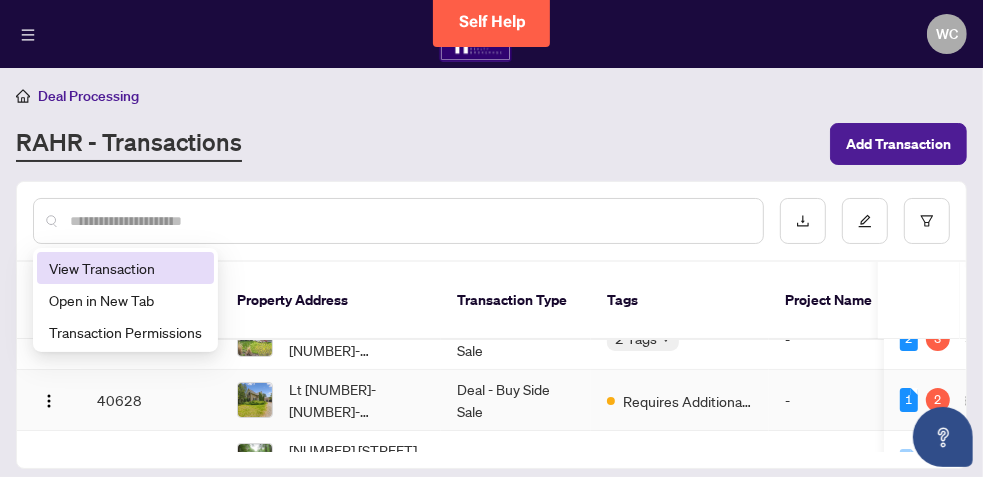 click on "View Transaction" at bounding box center [125, 268] 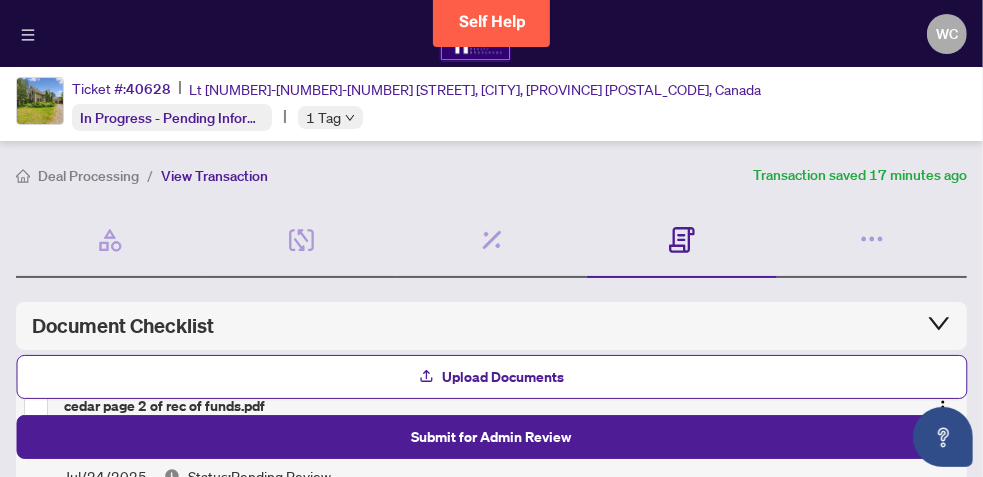 click 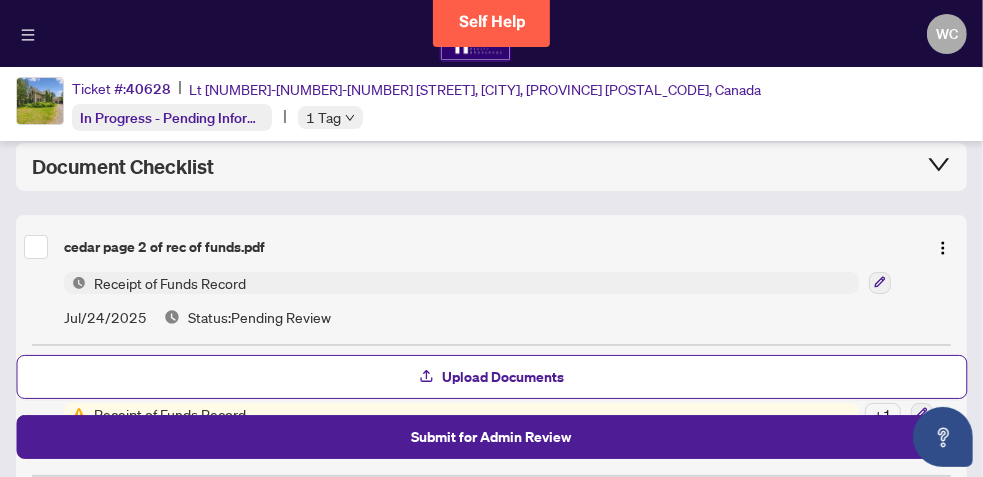 scroll, scrollTop: 173, scrollLeft: 0, axis: vertical 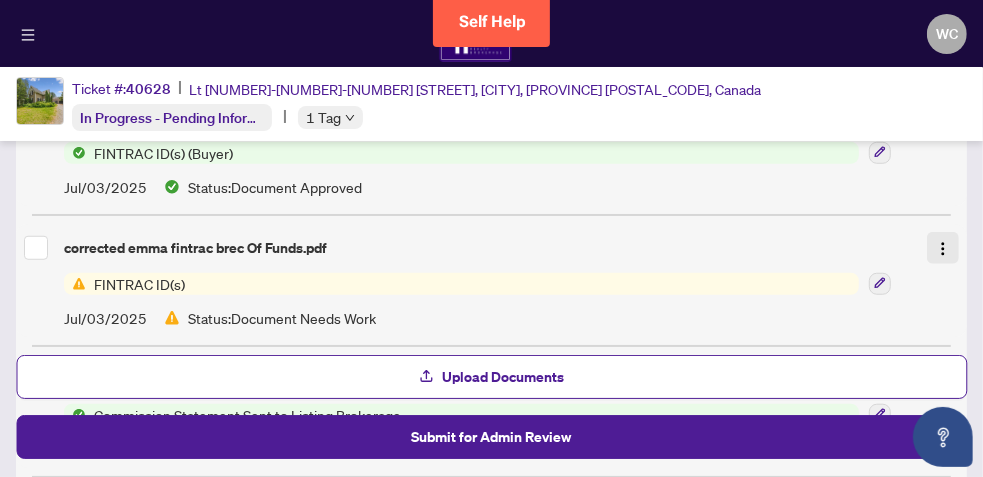 click at bounding box center (943, 249) 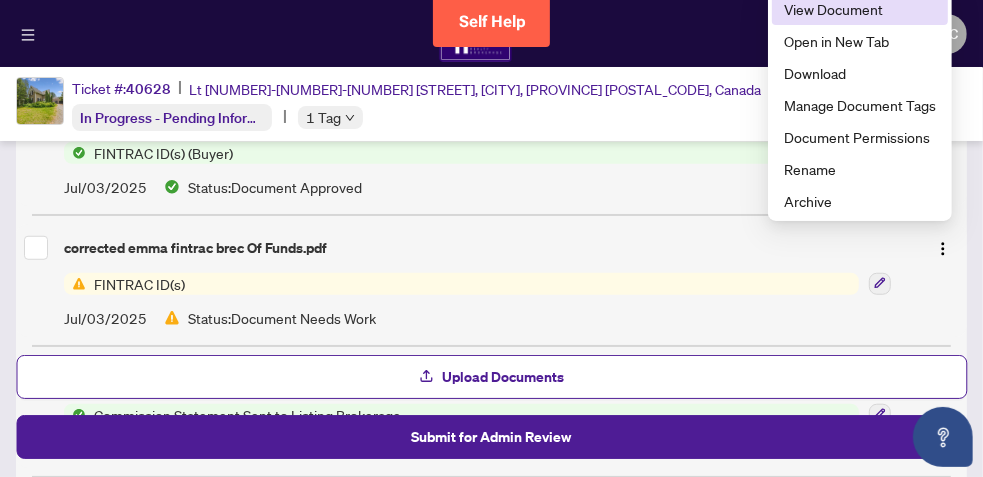 click on "View Document" at bounding box center (860, 9) 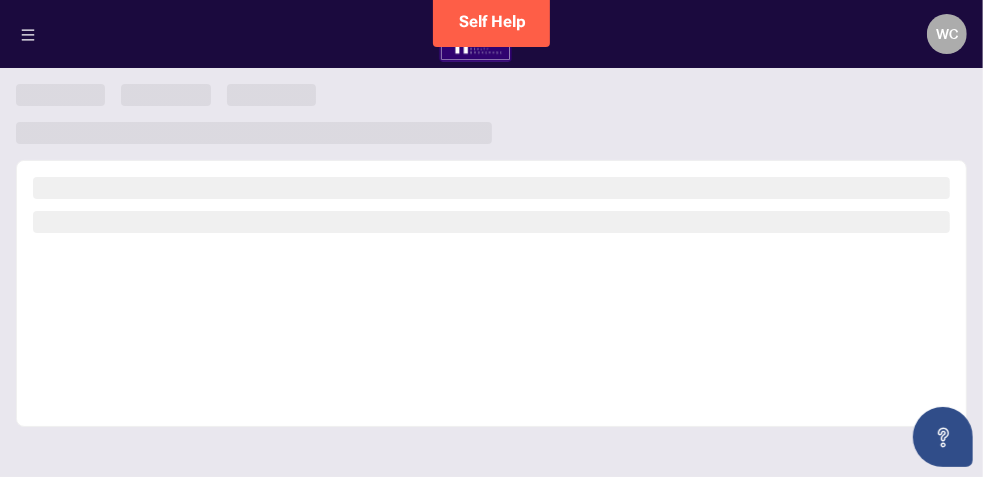 scroll, scrollTop: 0, scrollLeft: 0, axis: both 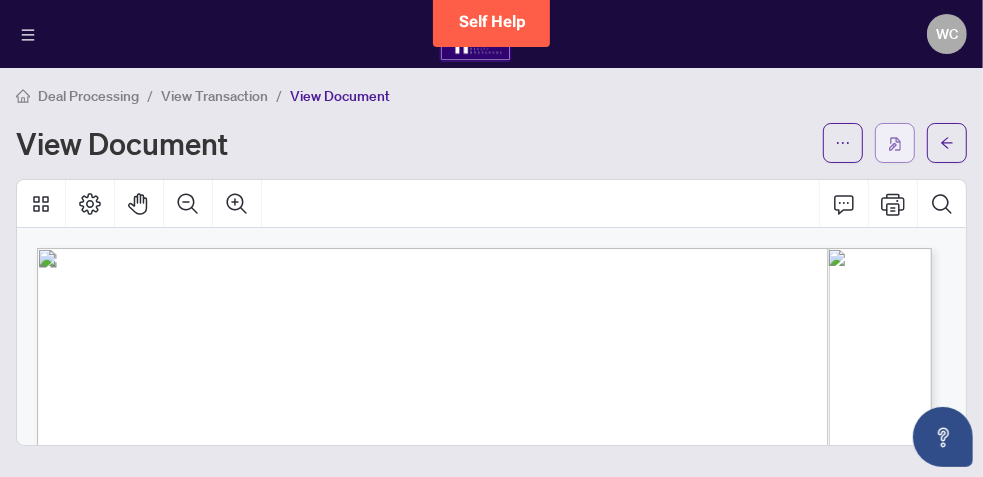 click at bounding box center (895, 144) 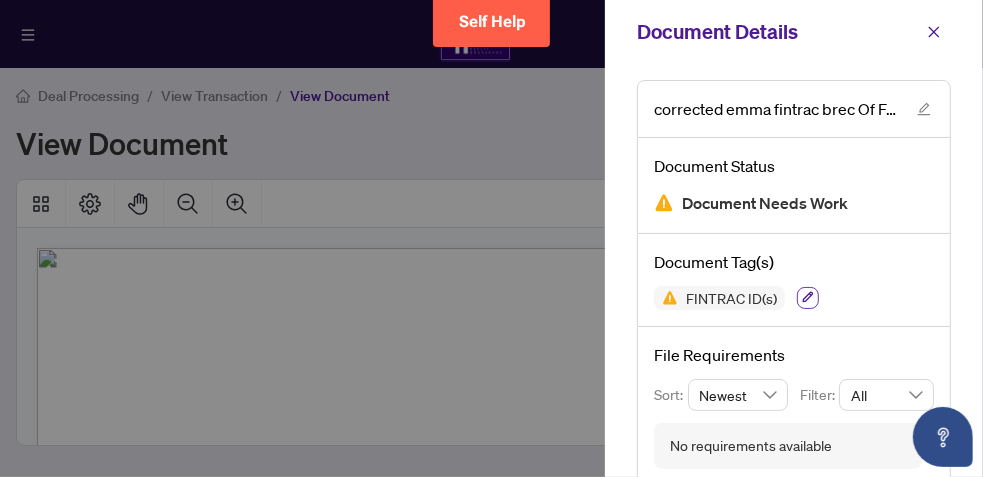 click 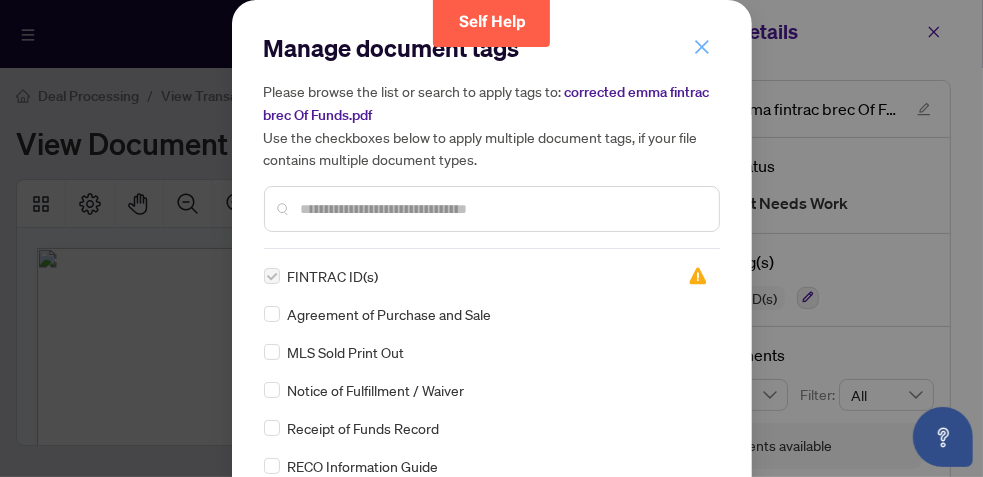 click 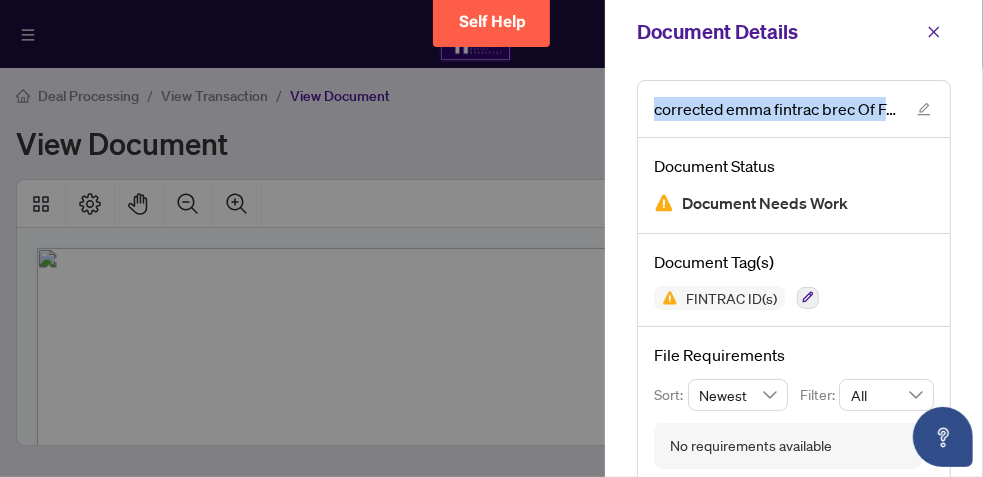 drag, startPoint x: 976, startPoint y: 101, endPoint x: 962, endPoint y: 31, distance: 71.38628 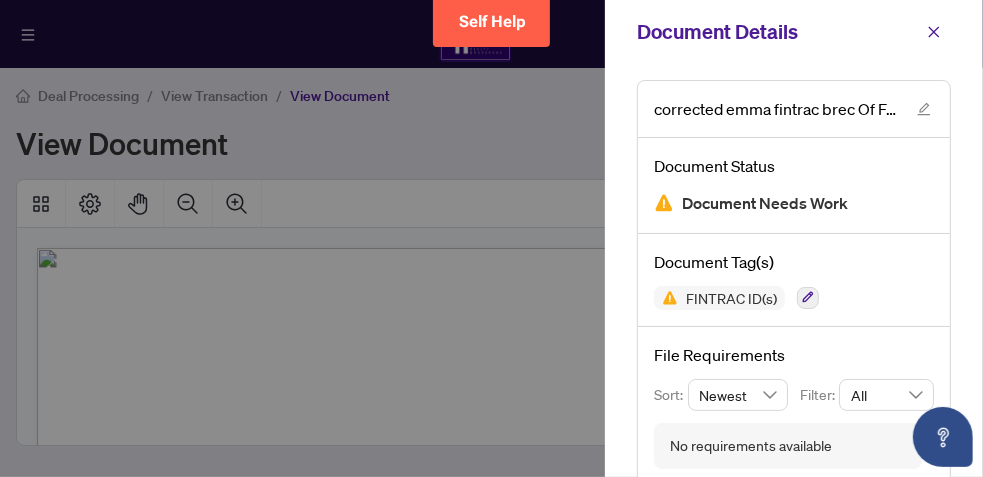 drag, startPoint x: 962, startPoint y: 31, endPoint x: 824, endPoint y: 55, distance: 140.07141 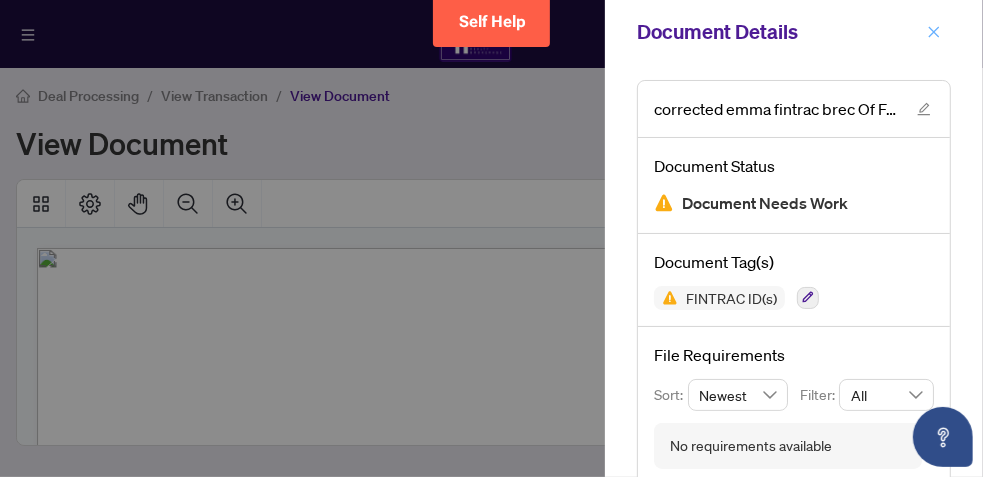 click 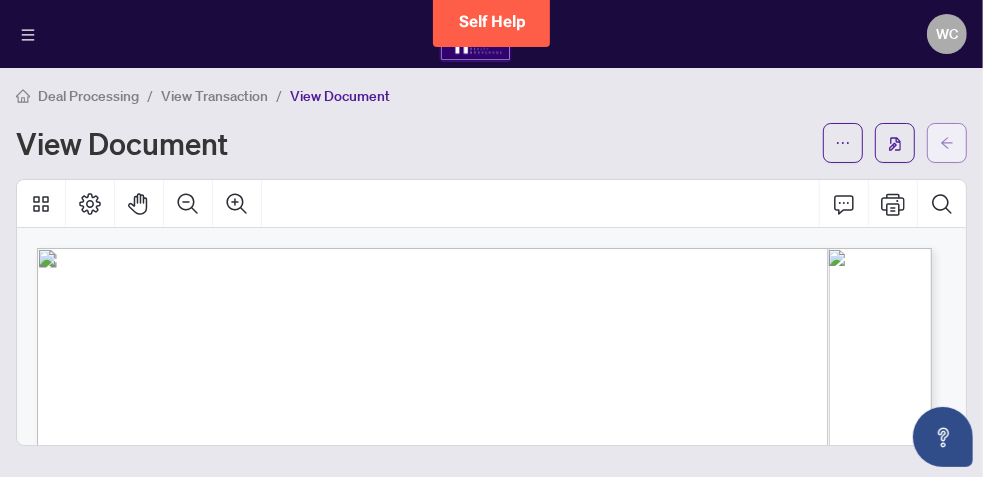 click at bounding box center [947, 143] 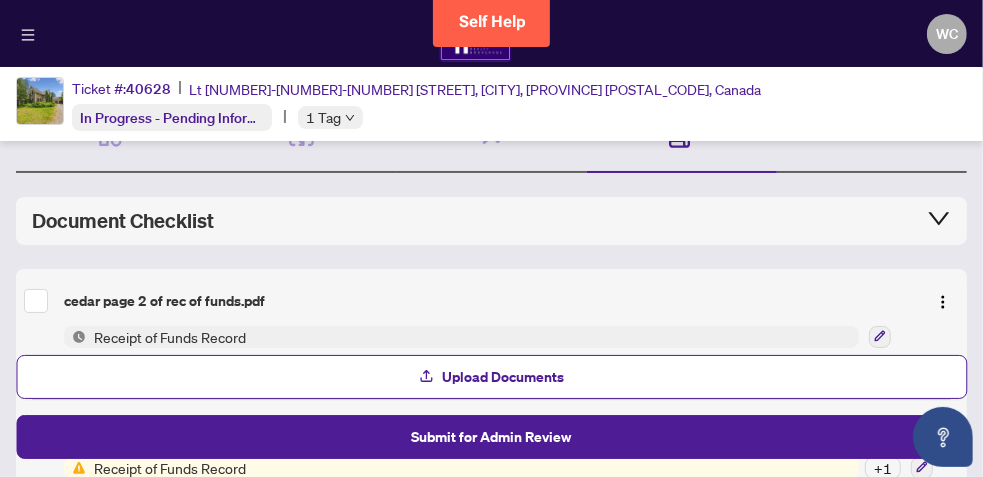scroll, scrollTop: 120, scrollLeft: 0, axis: vertical 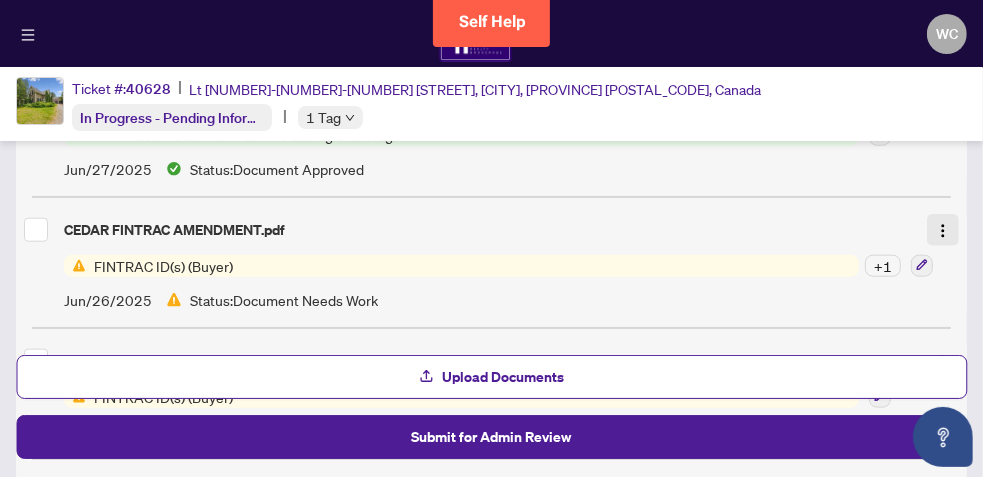 click at bounding box center [943, 231] 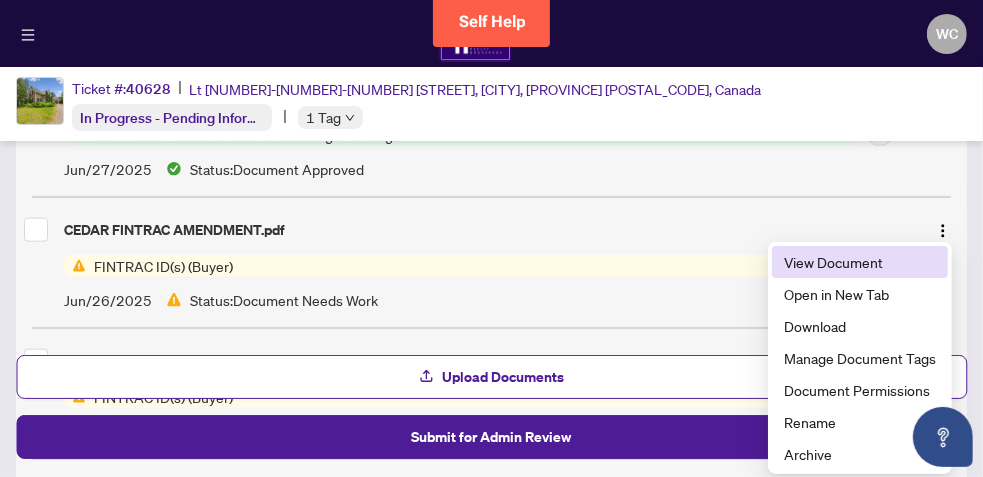 click on "View Document" at bounding box center (860, 262) 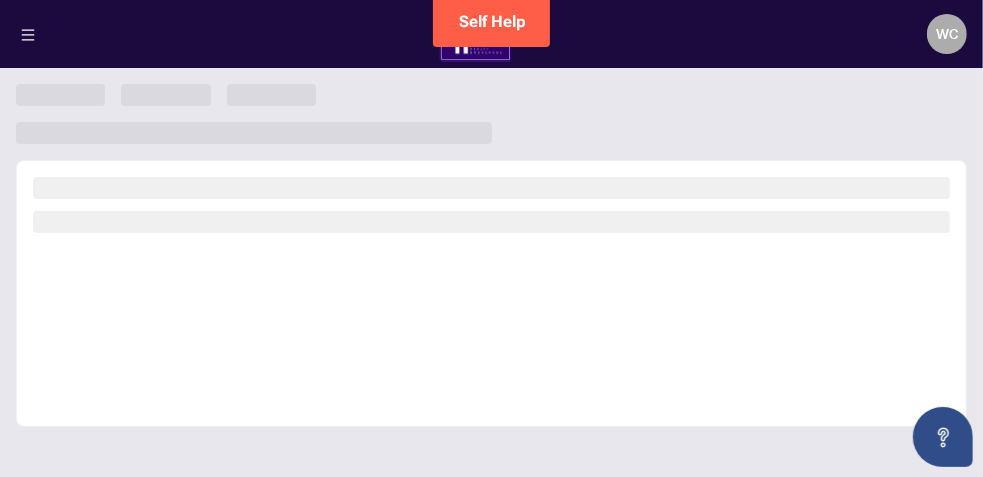 scroll, scrollTop: 0, scrollLeft: 0, axis: both 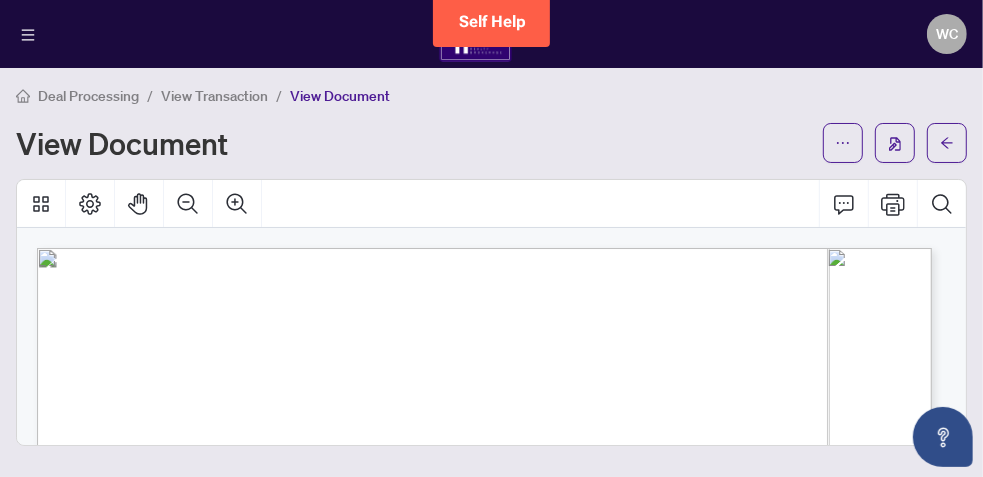 click on "Deal Processing / View Transaction / View Document View Document CEDAR FINTRAC  AMENDMENT.pdf Document Status Document Needs Work Document Tag(s) FINTRAC ID(s) (Buyer) [NUMBER] Notice of Fulfillment of Condition(s) - Agreement of Purchase and Sale File Requirements Sort: Newest Filter: All LA [FIRST] [LAST]   [MONTH]/[DAY]/[YEAR], [HOUR]:[MINUTE]pm COMPLIANCE - FINTRAC ID - [FIRST] - Transaction property address is missing postal code
Pg 2- please check the appropriate boxes that correspond to the answers you provided in part 1 Completed  on   [MONTH]/[DAY]/[YEAR], [HOUR]:[MINUTE]pm Completed  by   [FIRST] [LAST]" at bounding box center [491, 238] 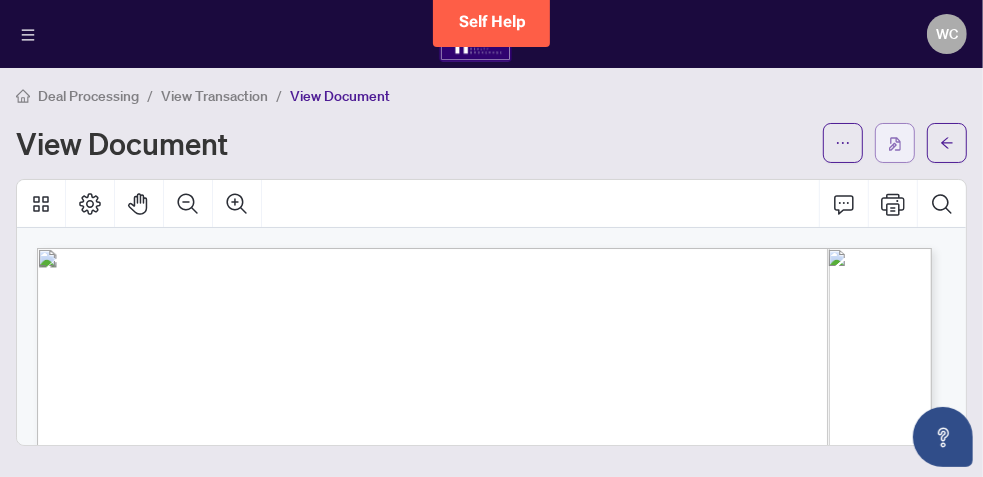 click at bounding box center [895, 144] 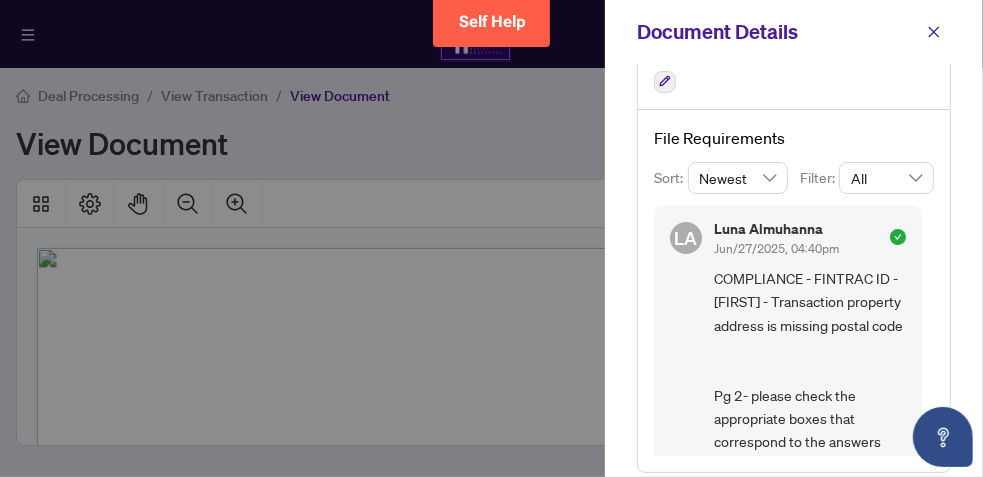 scroll, scrollTop: 295, scrollLeft: 0, axis: vertical 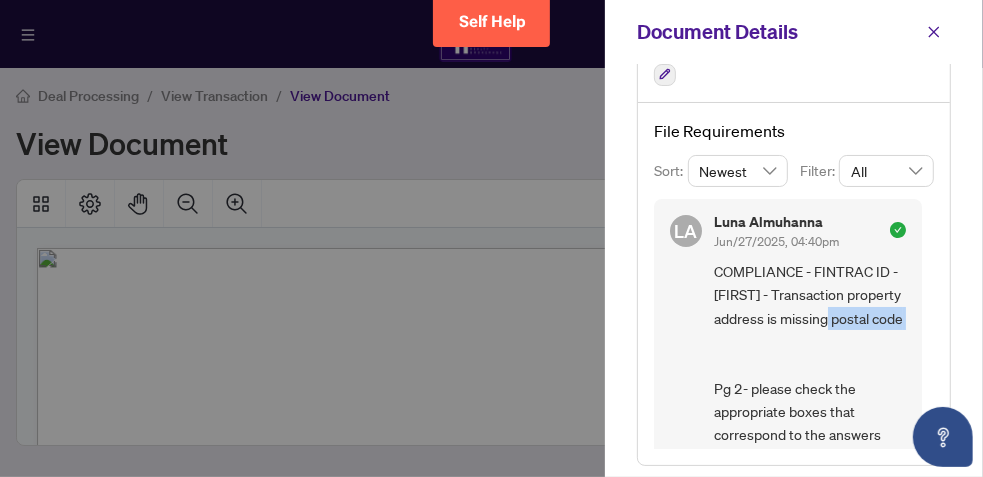 drag, startPoint x: 930, startPoint y: 318, endPoint x: 925, endPoint y: 372, distance: 54.230988 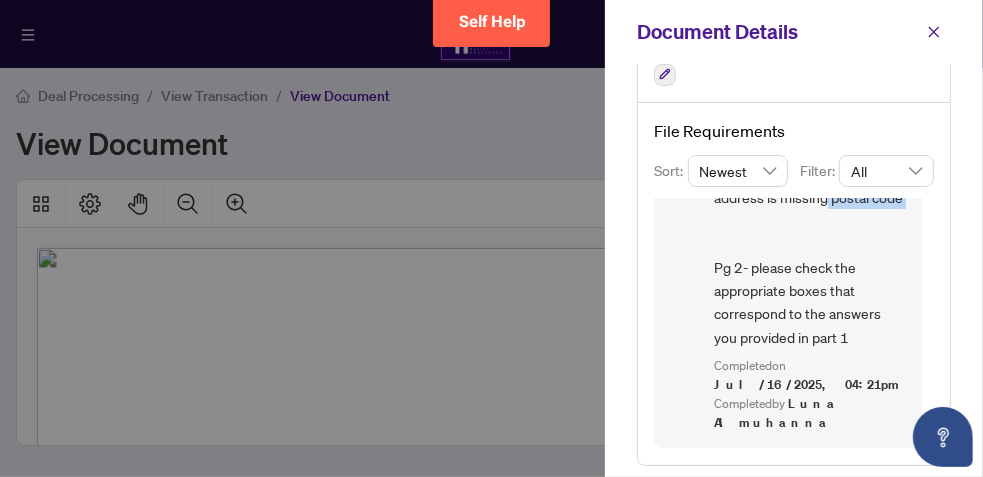 scroll, scrollTop: 10, scrollLeft: 0, axis: vertical 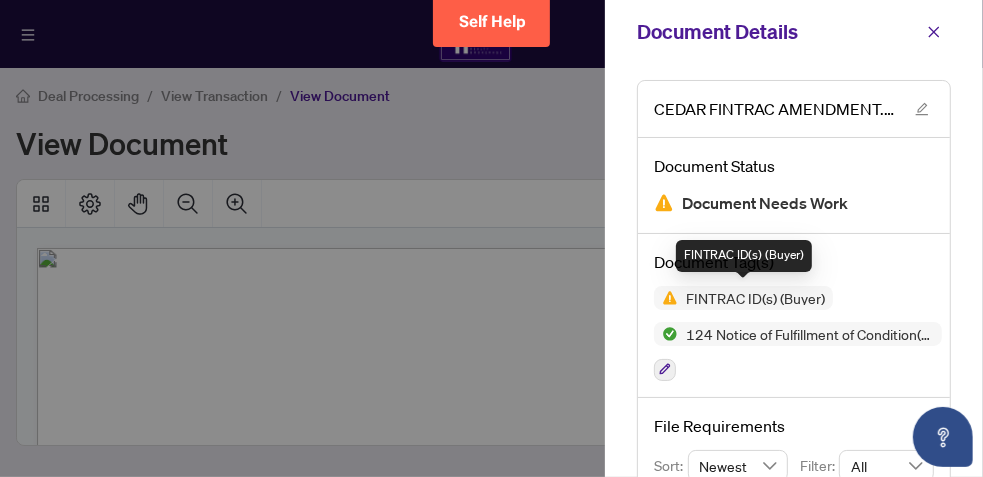 click on "FINTRAC ID(s) (Buyer)" at bounding box center [755, 298] 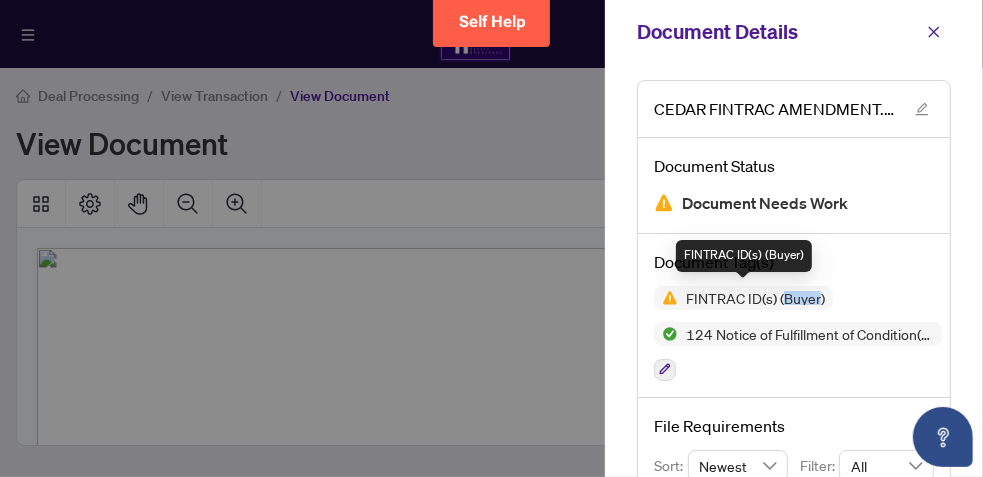 click on "FINTRAC ID(s) (Buyer)" at bounding box center [755, 298] 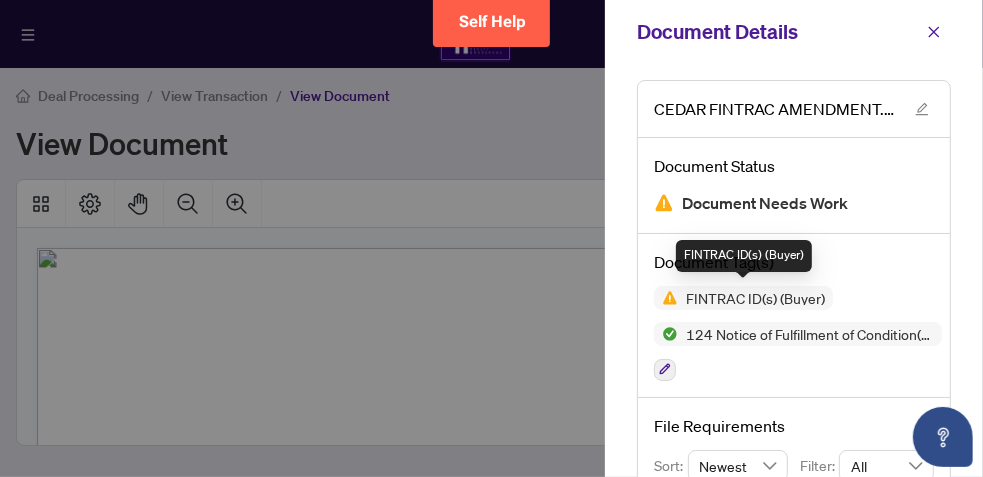 drag, startPoint x: 798, startPoint y: 297, endPoint x: 742, endPoint y: 297, distance: 56 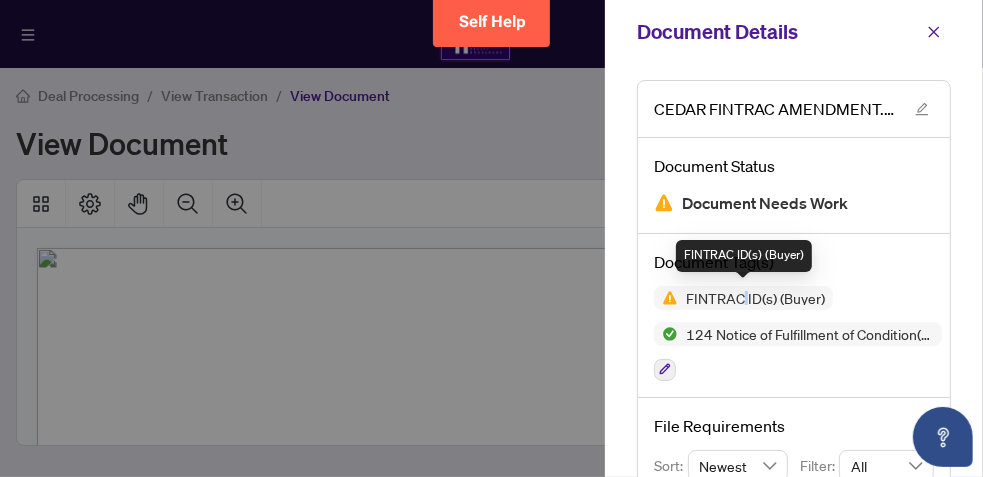 click on "FINTRAC ID(s) (Buyer)" at bounding box center [755, 298] 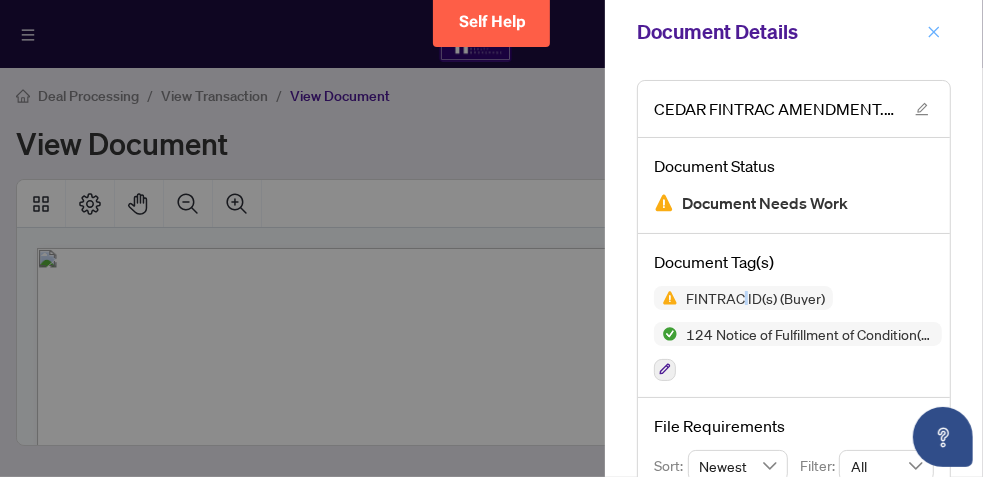 click 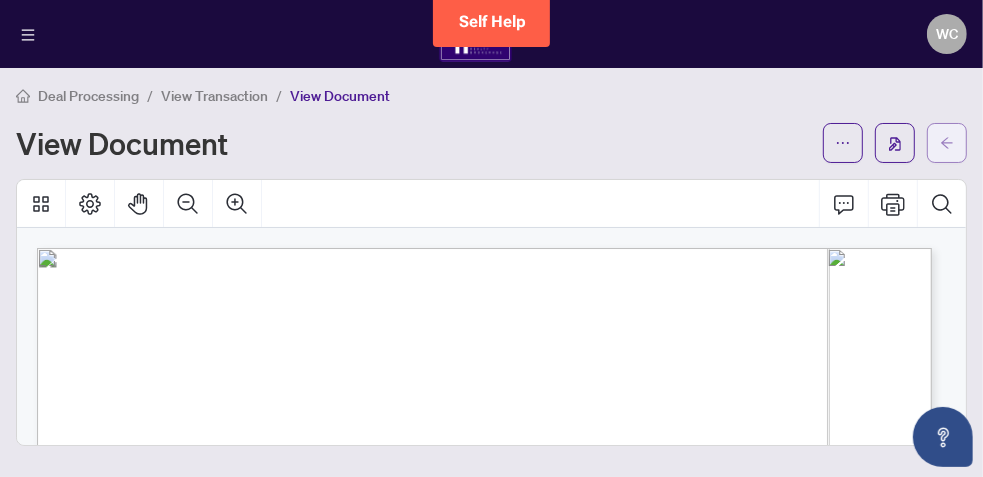 click 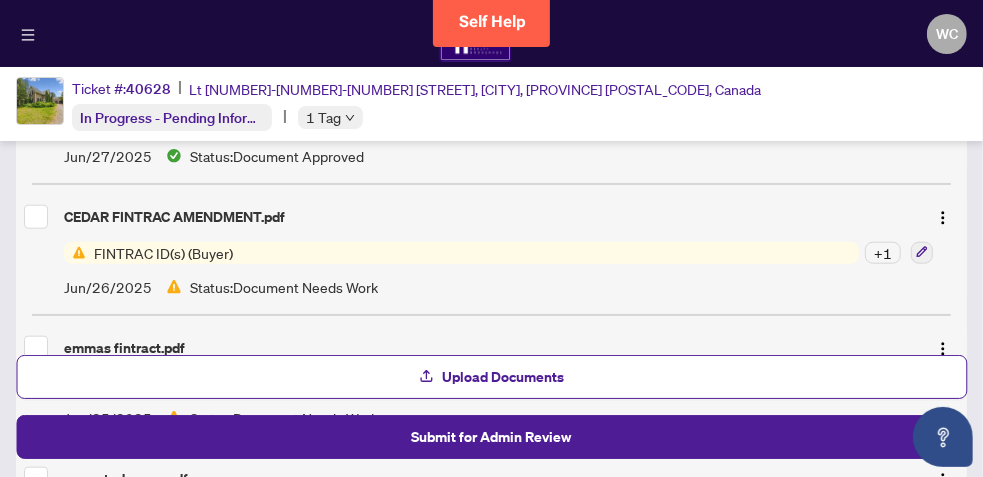 scroll, scrollTop: 1106, scrollLeft: 0, axis: vertical 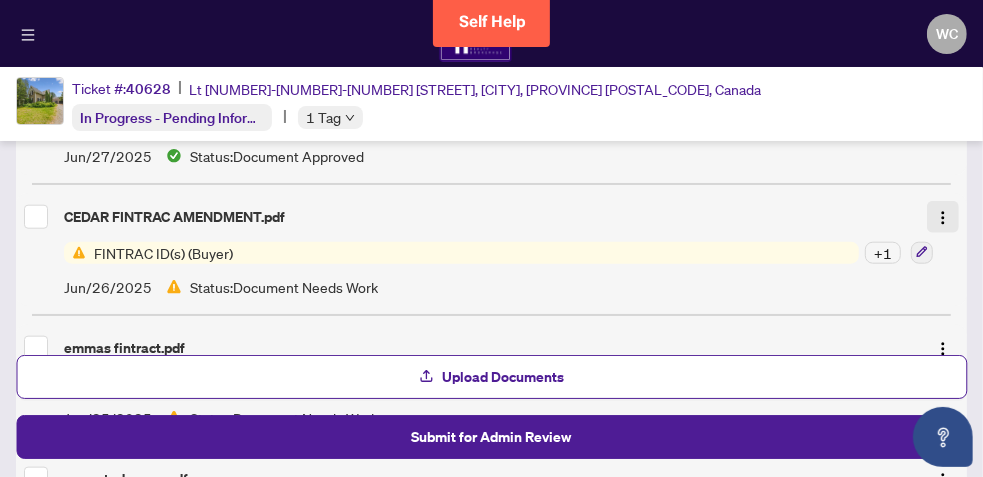 click at bounding box center (943, 218) 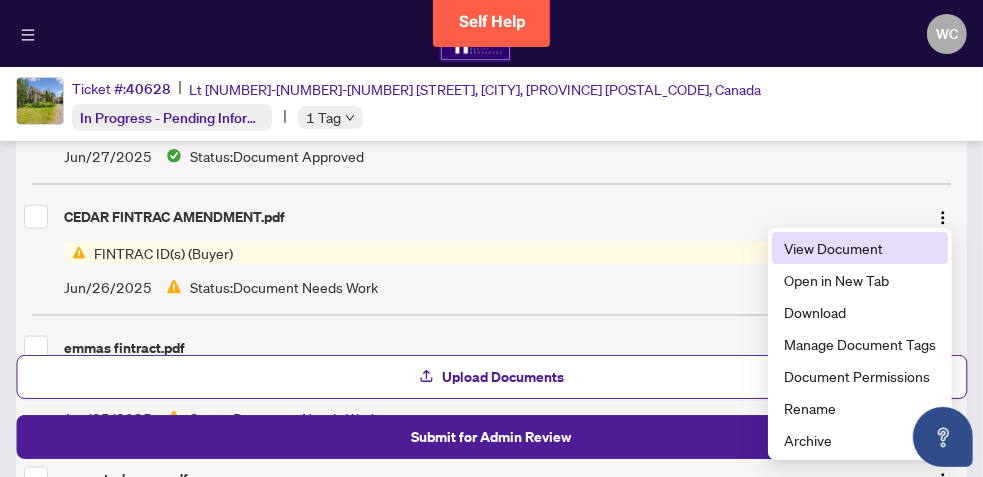 click on "View Document" at bounding box center (860, 248) 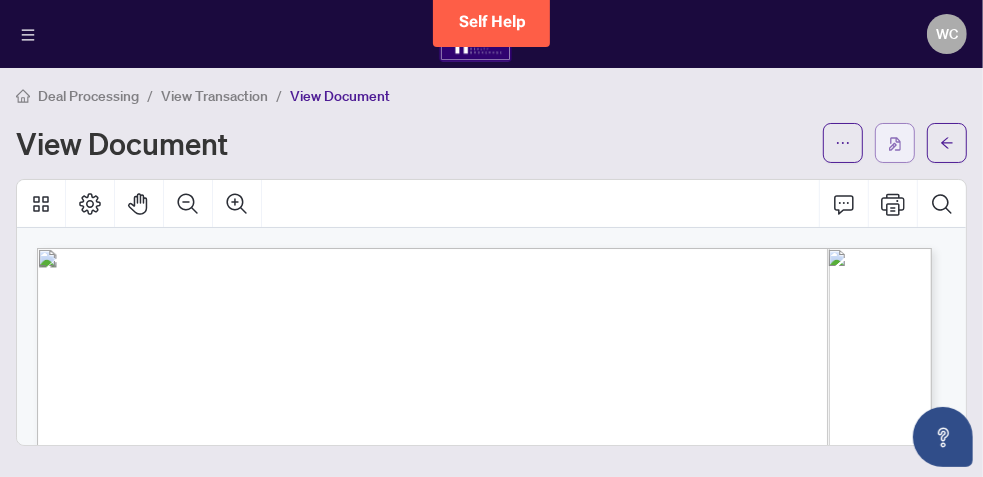 click at bounding box center [895, 143] 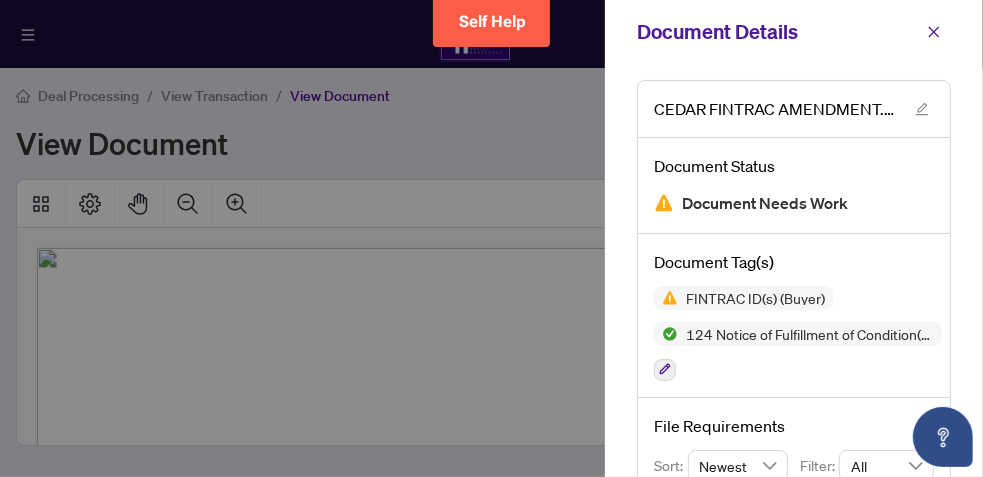 scroll, scrollTop: 295, scrollLeft: 0, axis: vertical 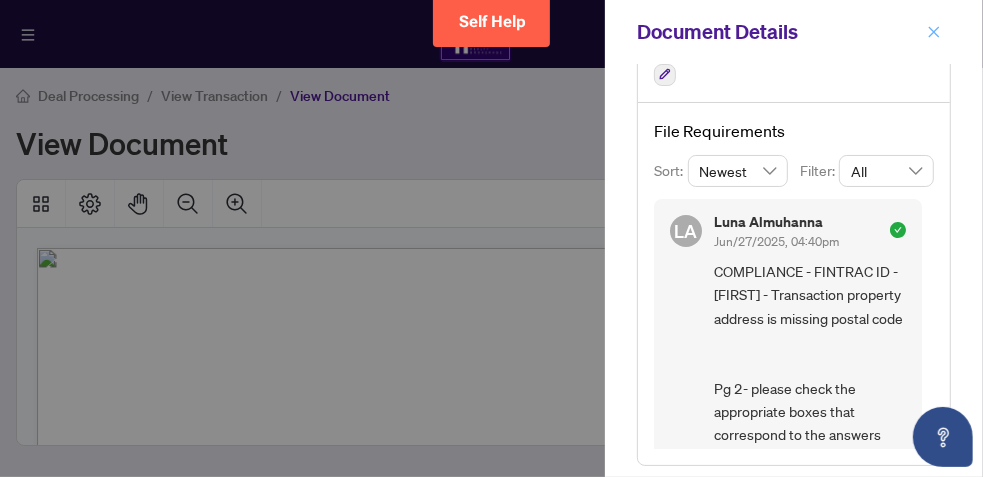 click 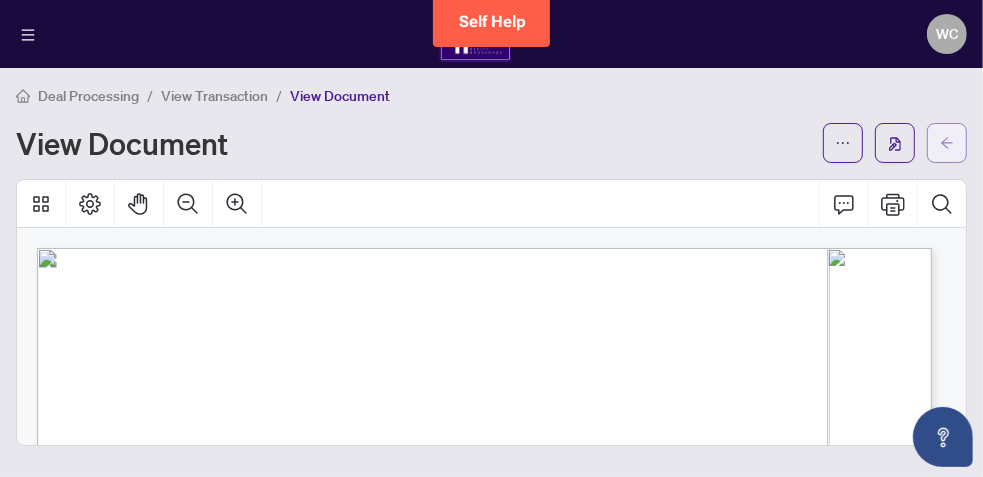 click 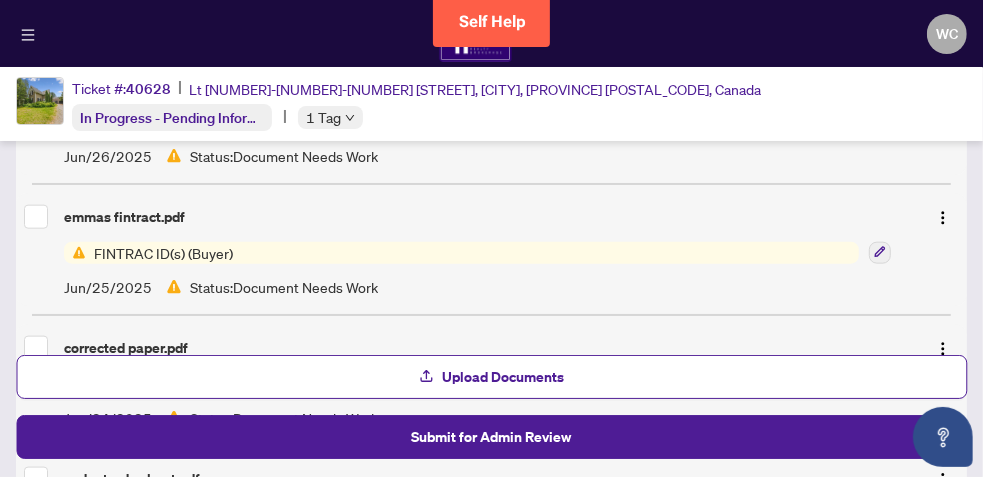 scroll, scrollTop: 1253, scrollLeft: 0, axis: vertical 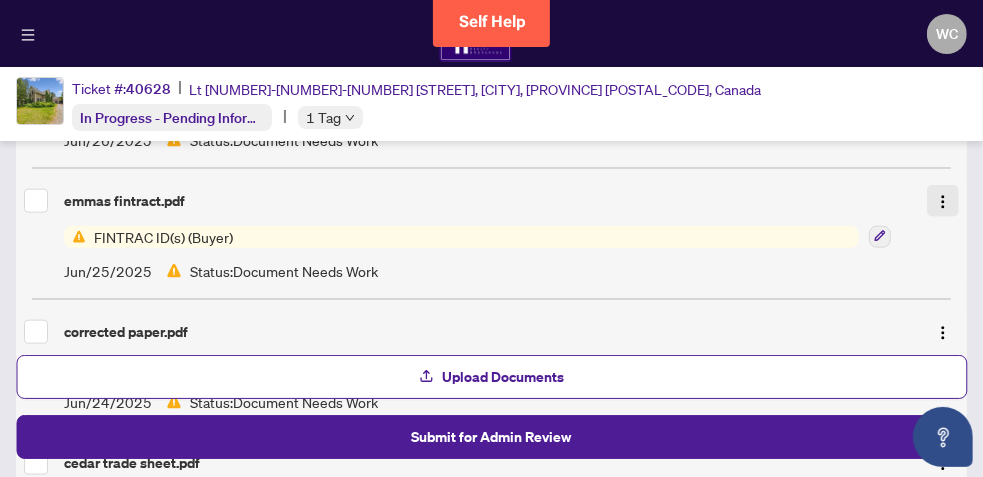 click at bounding box center [943, 202] 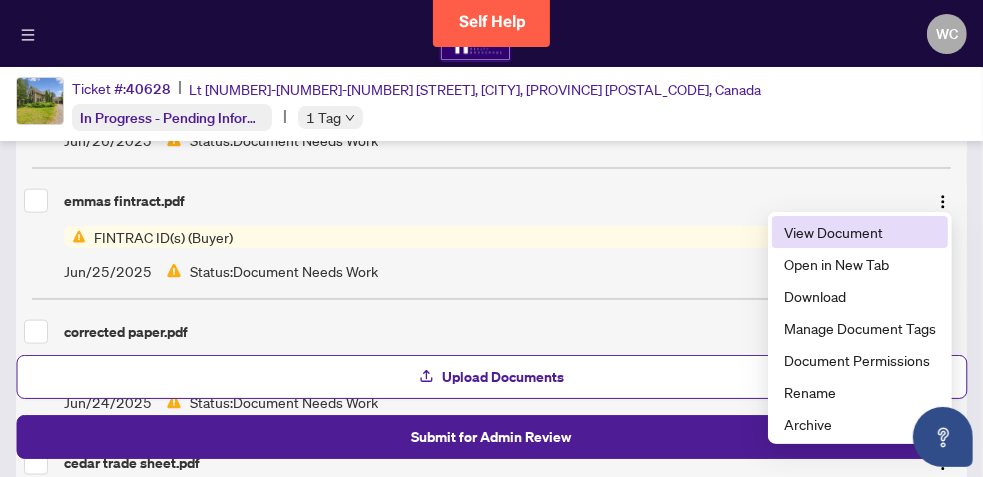 click on "View Document" at bounding box center (860, 232) 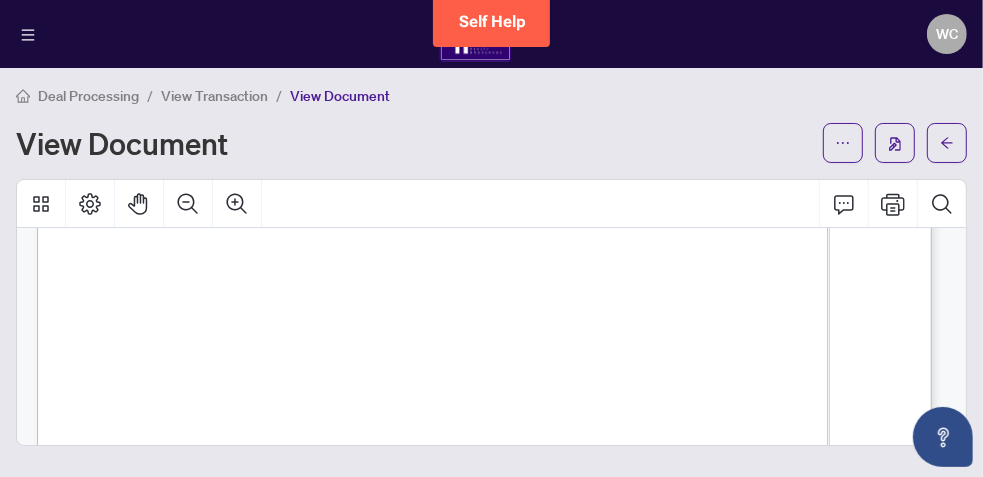 scroll, scrollTop: 1831, scrollLeft: 0, axis: vertical 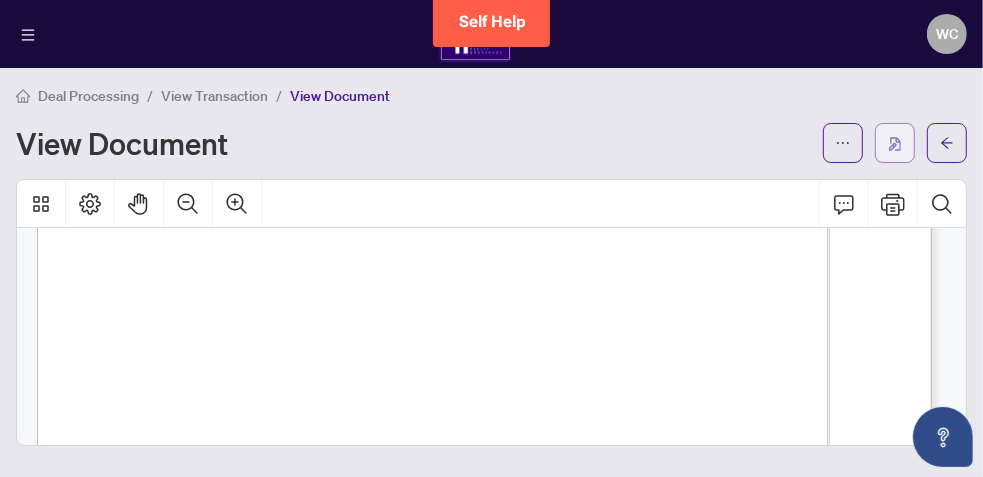 click at bounding box center [895, 144] 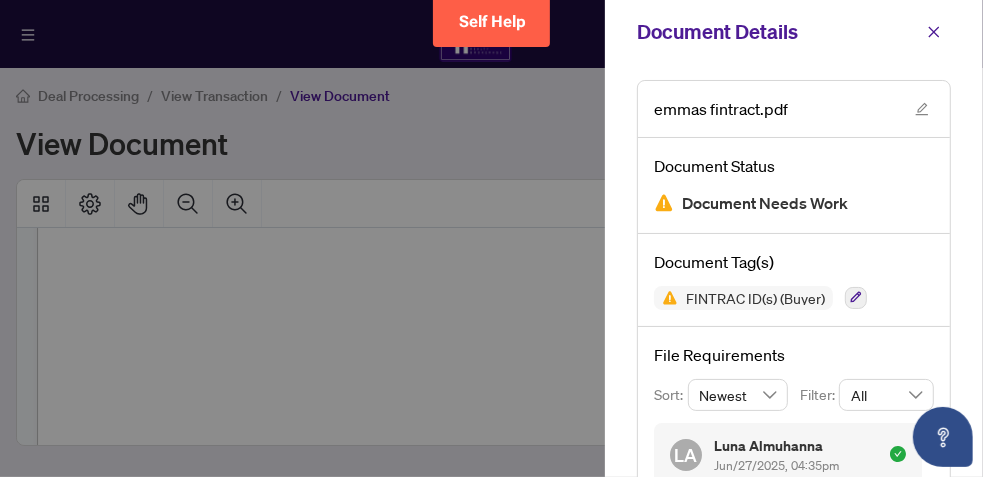 scroll, scrollTop: 225, scrollLeft: 0, axis: vertical 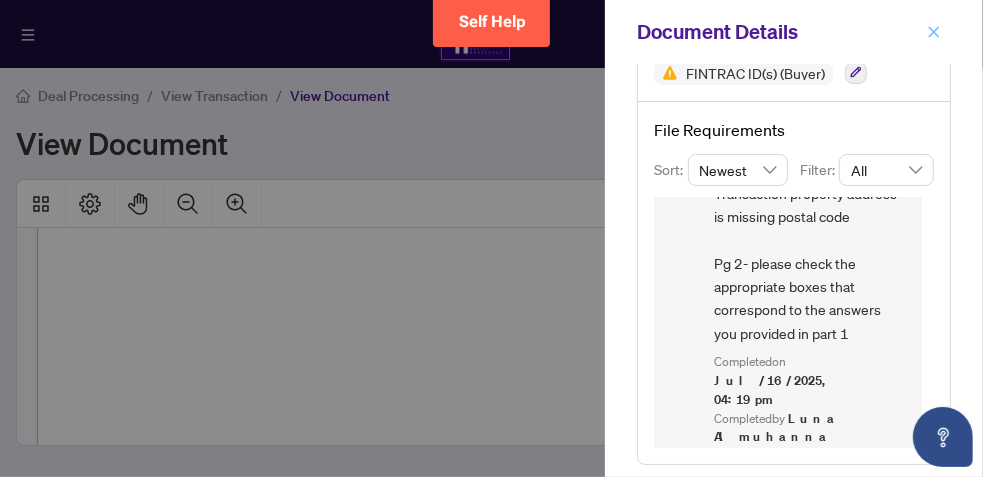 click 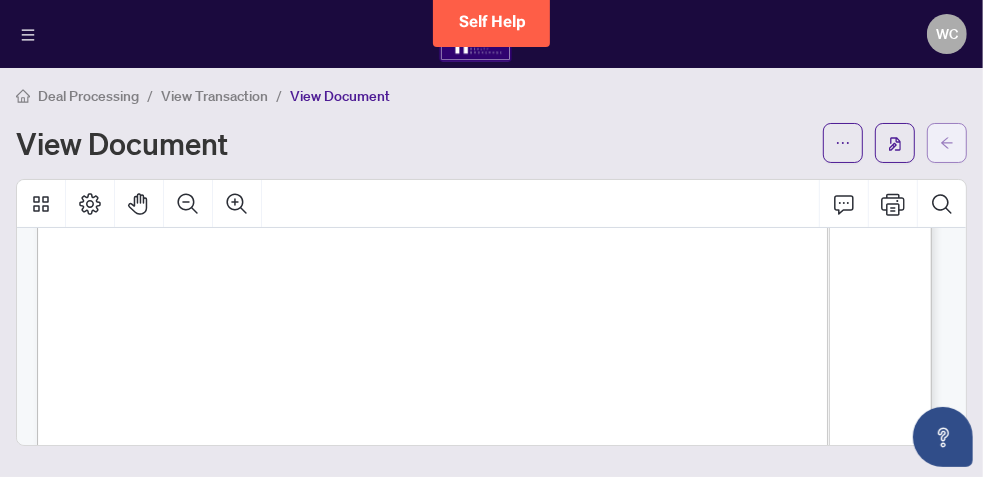 click 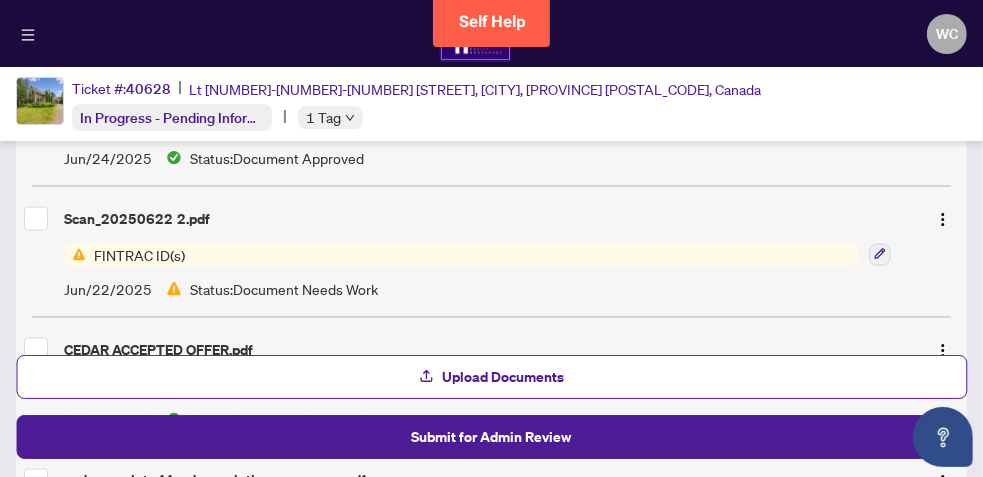 scroll, scrollTop: 1760, scrollLeft: 0, axis: vertical 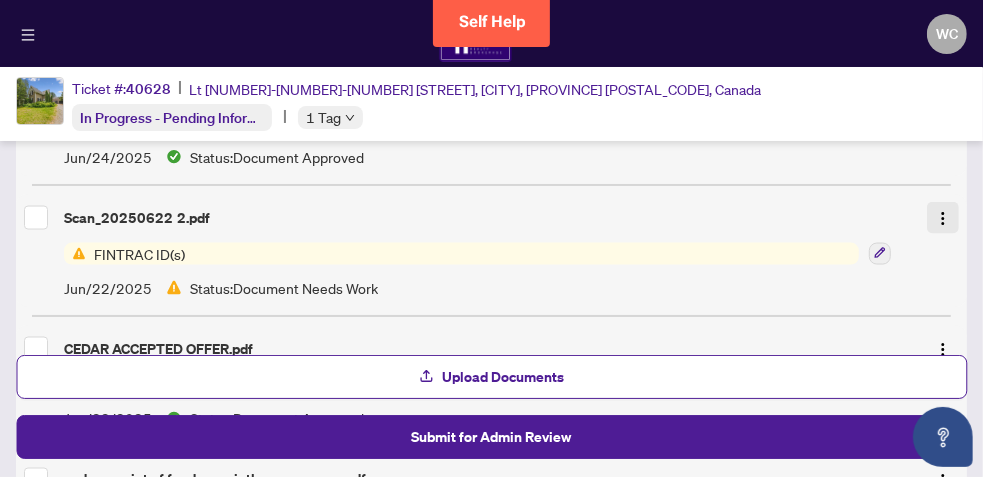 click at bounding box center [943, 219] 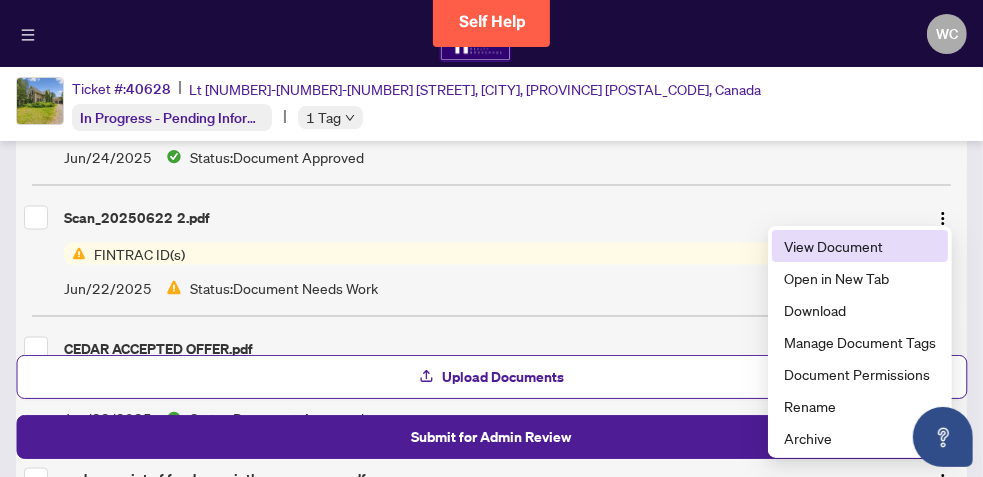 click on "View Document" at bounding box center (860, 246) 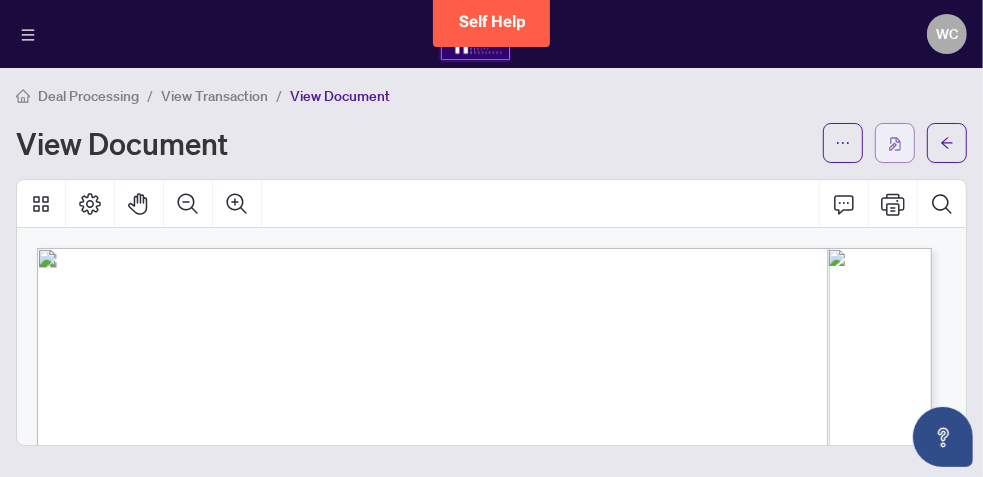 click at bounding box center [895, 144] 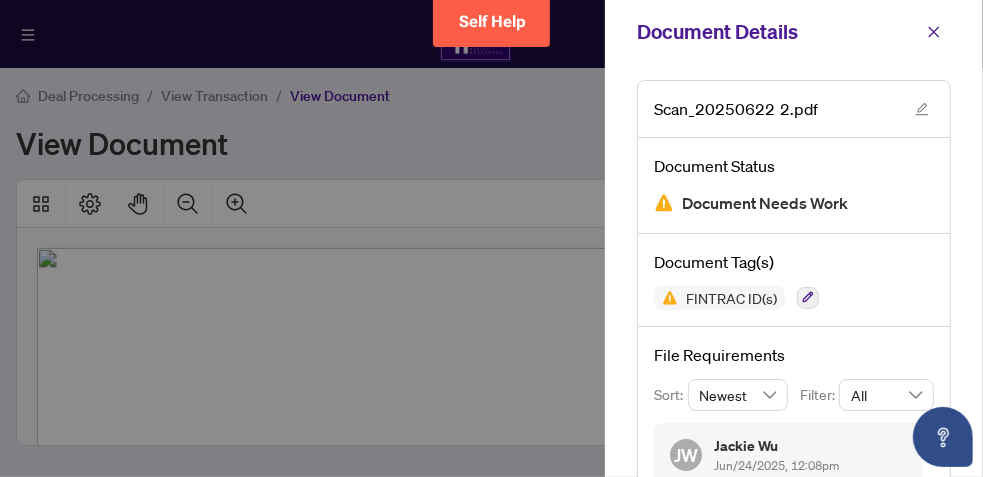 scroll, scrollTop: 225, scrollLeft: 0, axis: vertical 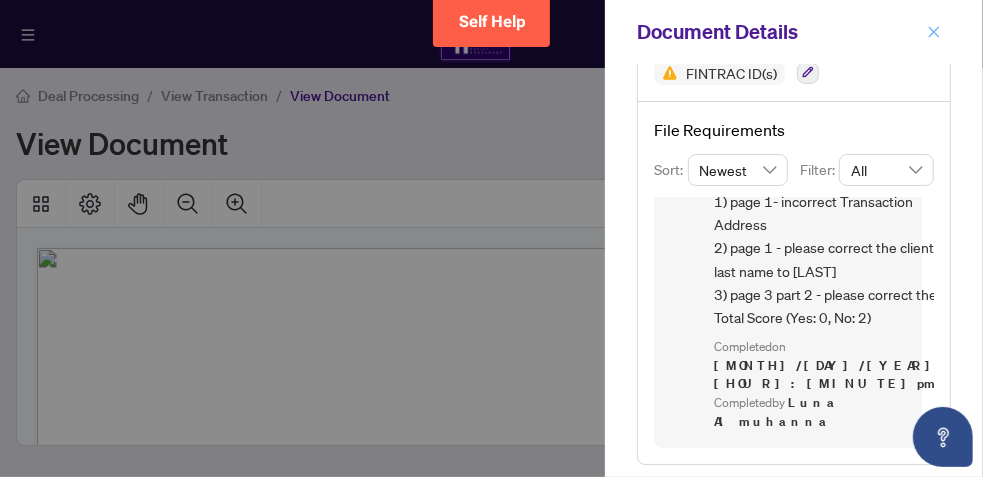 click 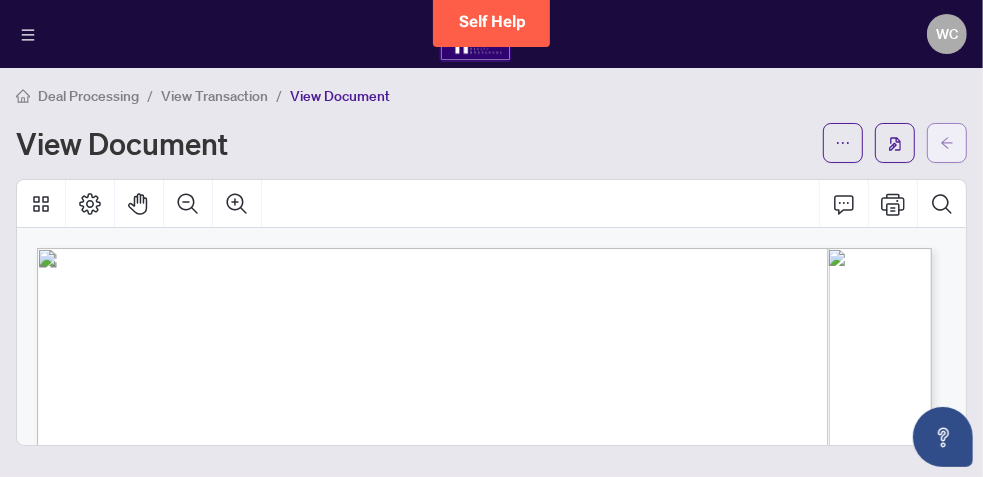 click 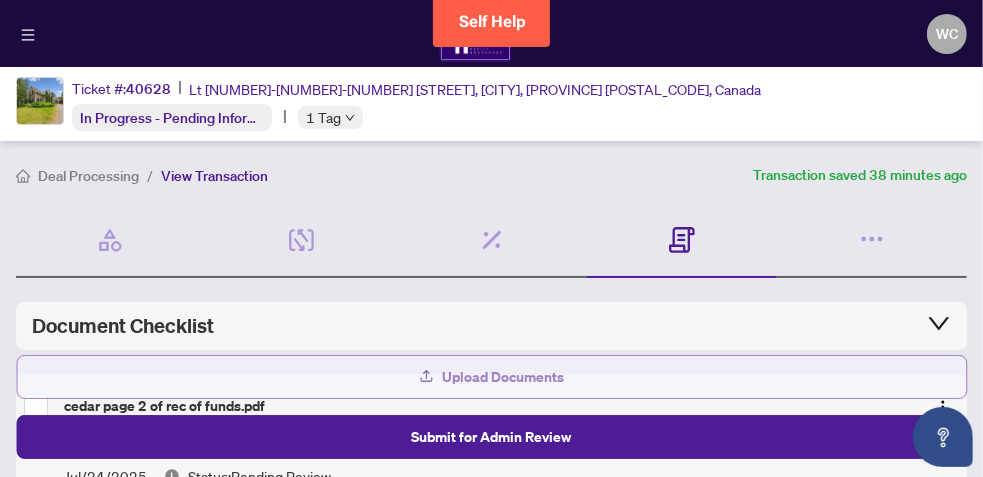 click on "Upload Documents" at bounding box center (504, 377) 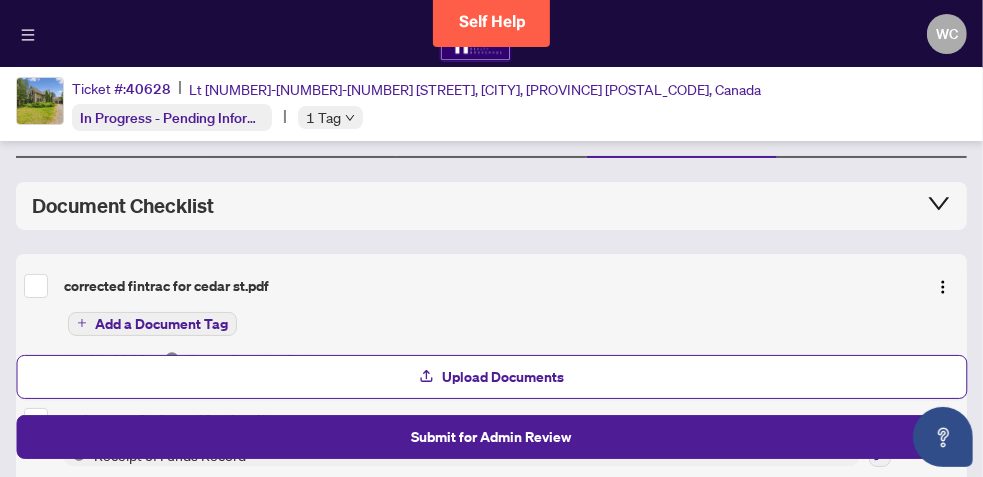 scroll, scrollTop: 160, scrollLeft: 0, axis: vertical 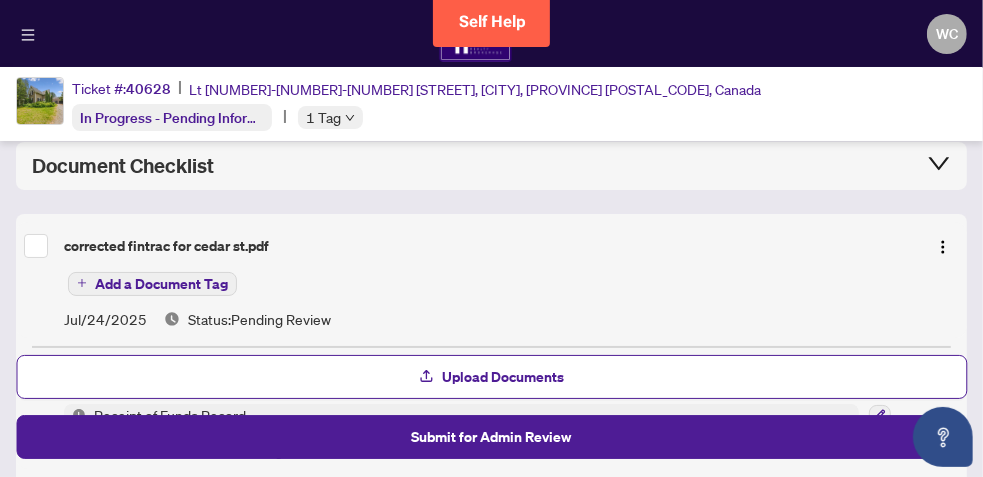 click on "Add a Document Tag" at bounding box center [161, 284] 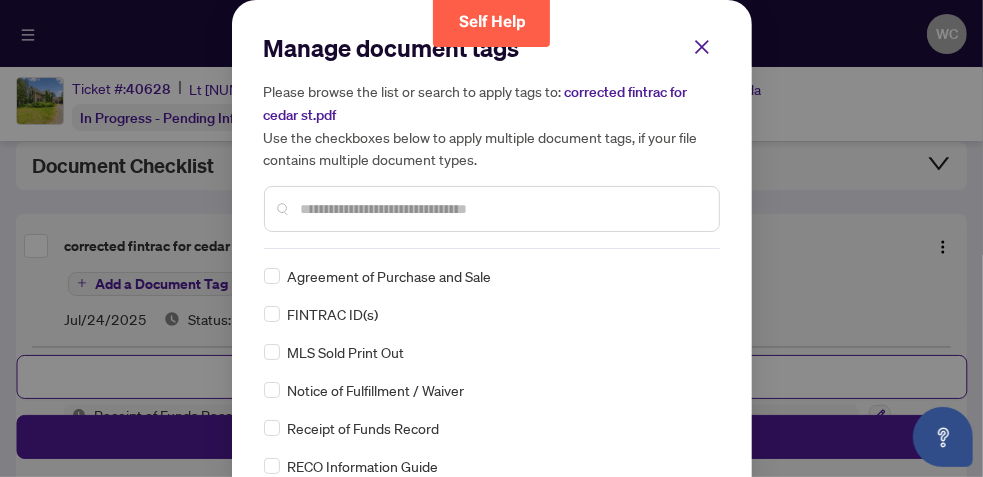 click at bounding box center (492, 209) 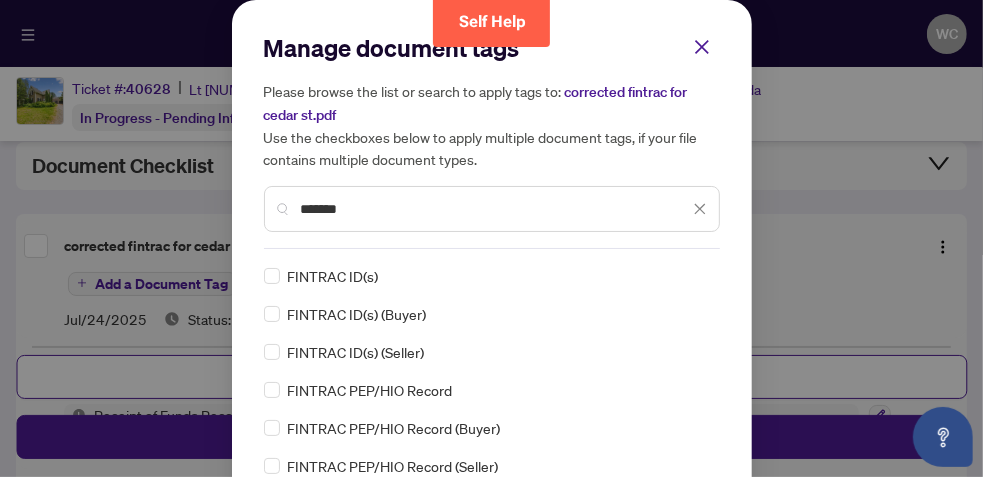 type on "*******" 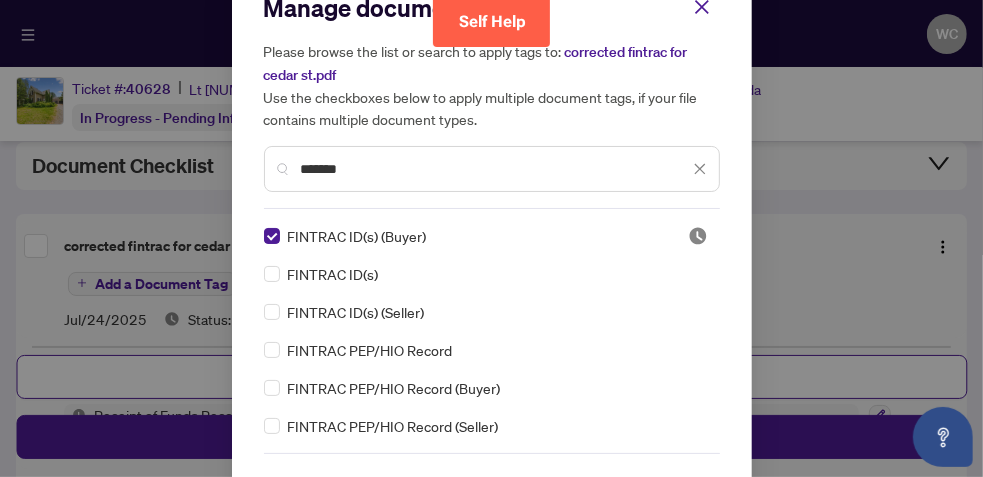 scroll, scrollTop: 110, scrollLeft: 0, axis: vertical 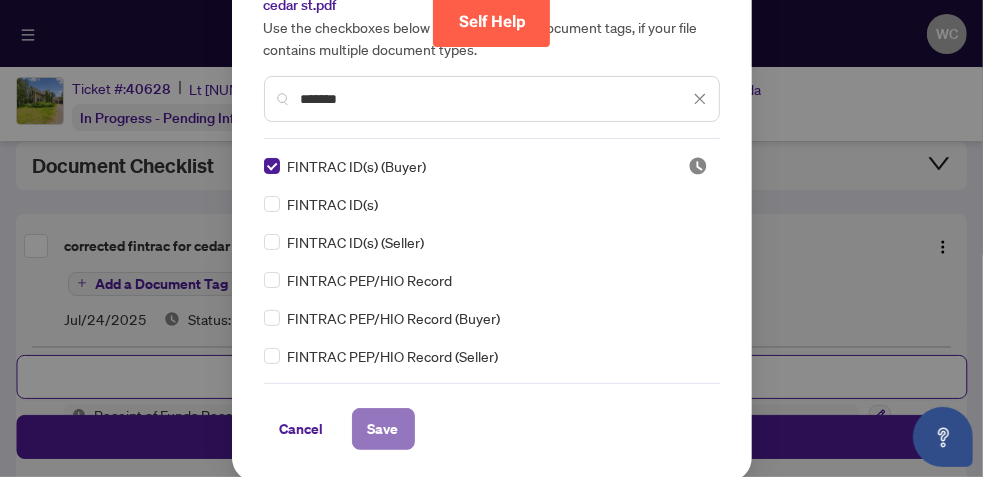 click on "Save" at bounding box center (383, 429) 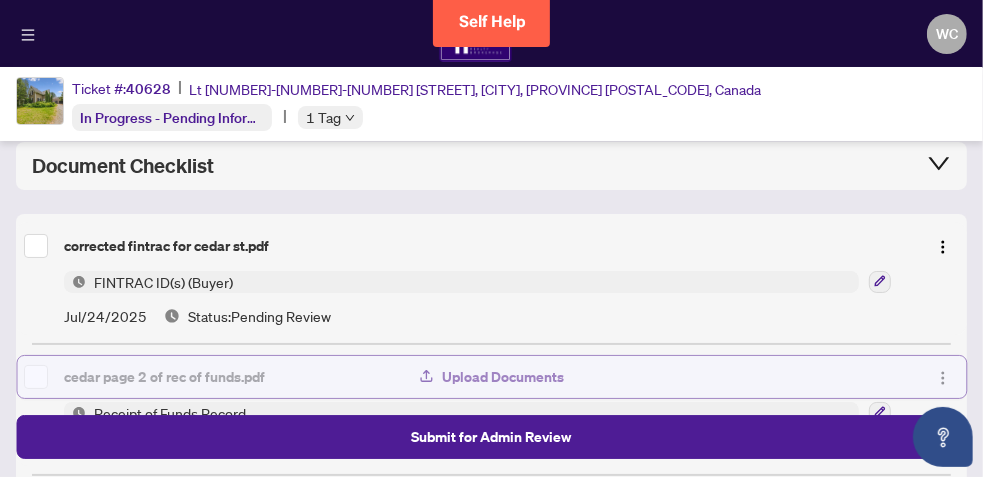 click on "Upload Documents" at bounding box center [504, 377] 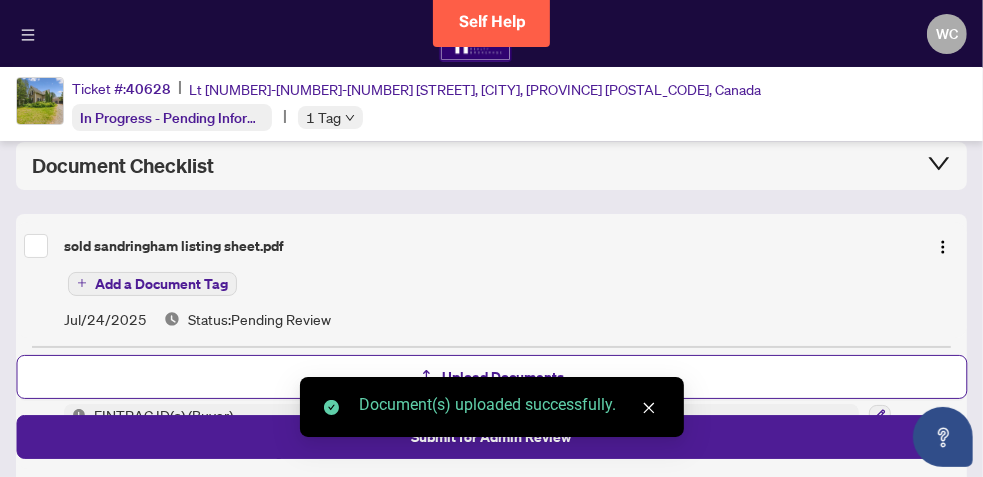 click 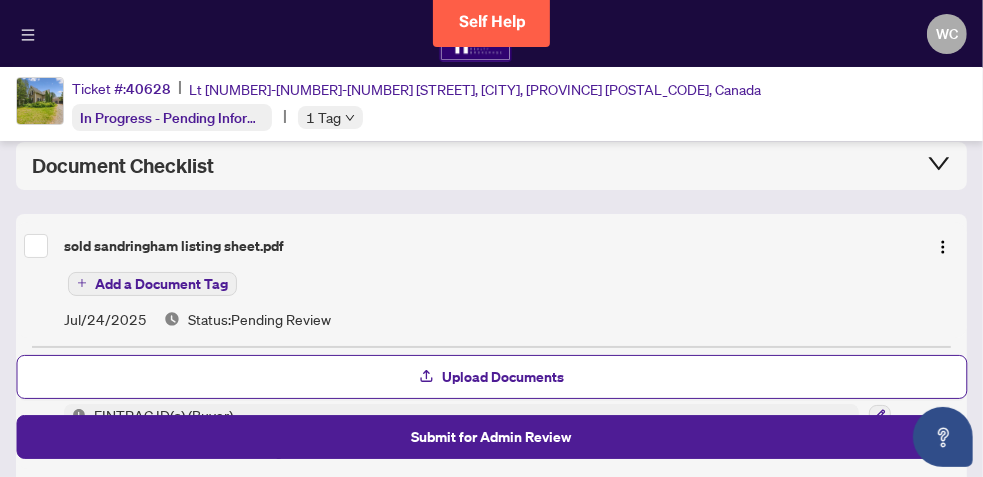 click on "Add a Document Tag" at bounding box center (161, 284) 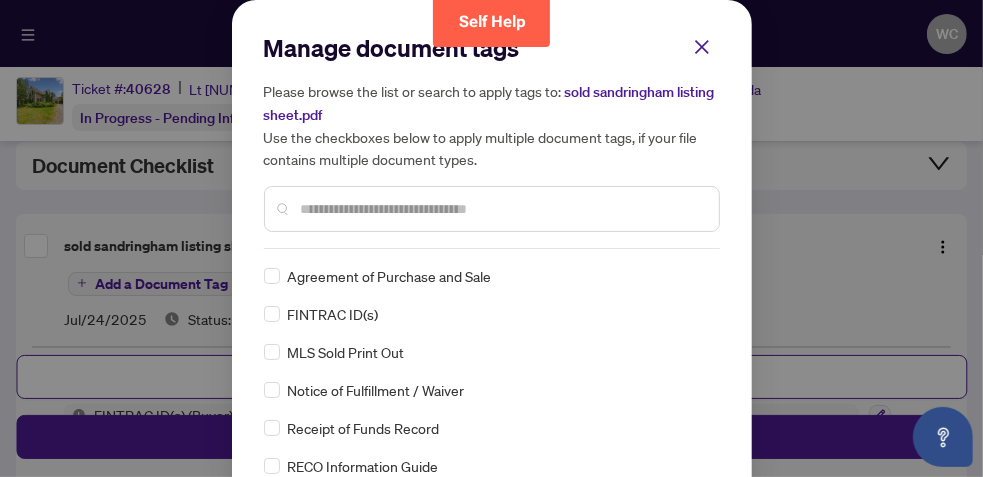 click at bounding box center [502, 209] 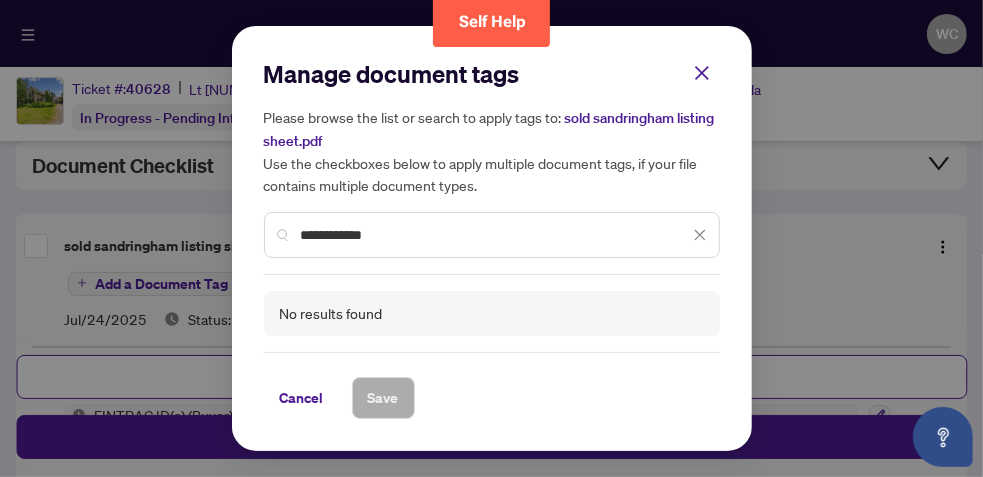 click on "**********" at bounding box center [495, 235] 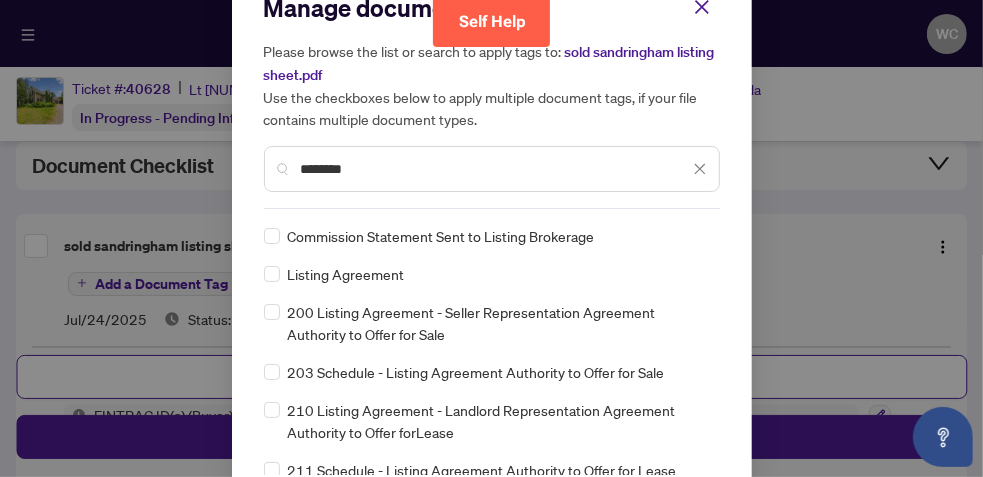 scroll, scrollTop: 80, scrollLeft: 0, axis: vertical 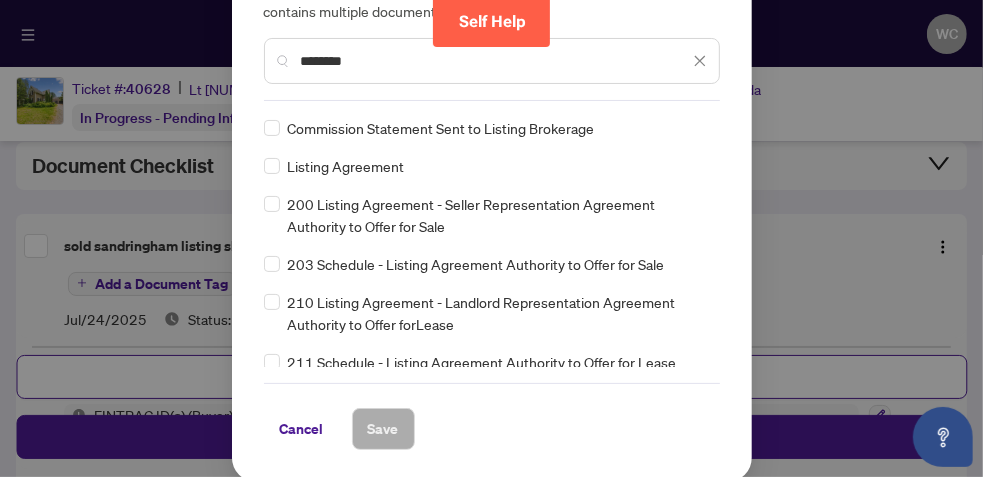 click on "*******" at bounding box center [495, 61] 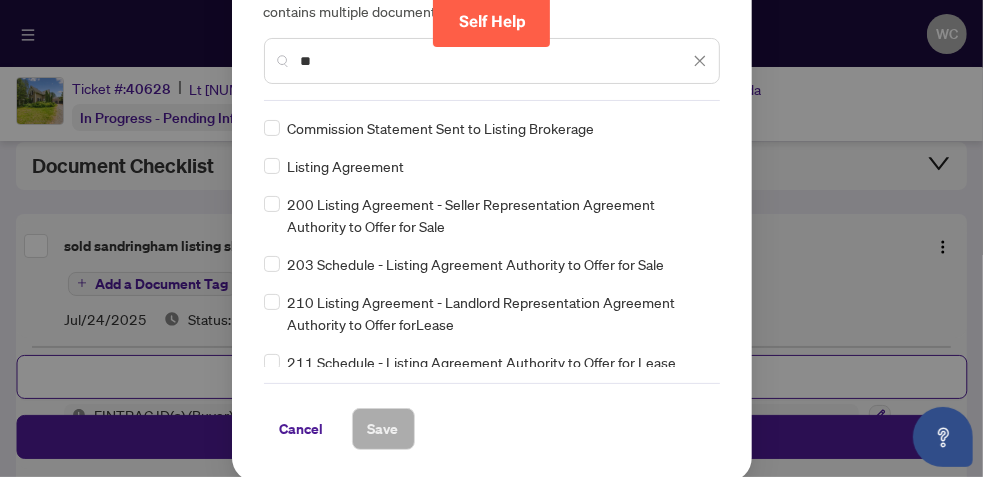 type on "*" 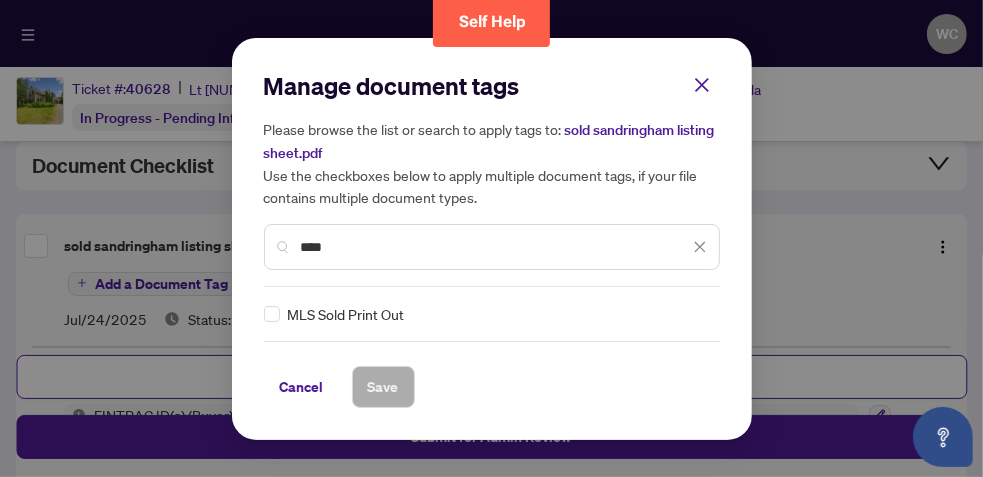 scroll, scrollTop: 0, scrollLeft: 0, axis: both 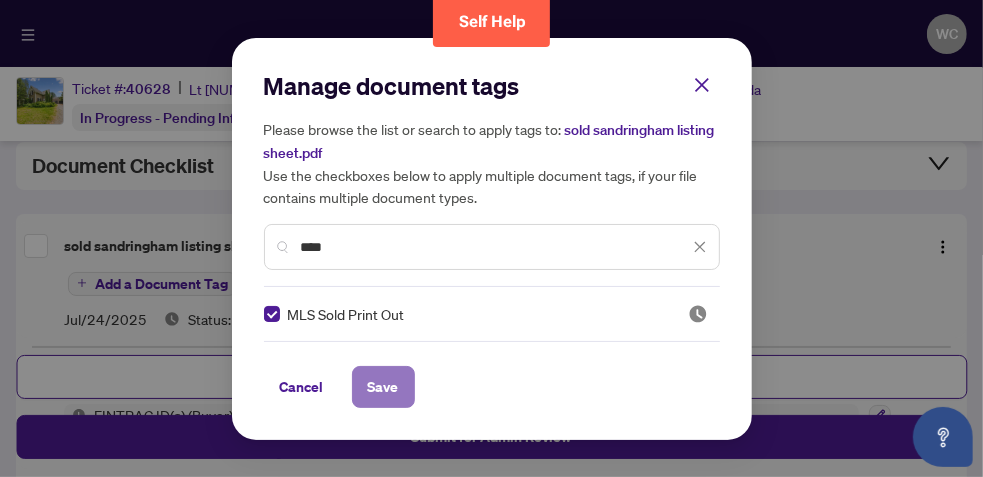 click on "Save" at bounding box center (383, 387) 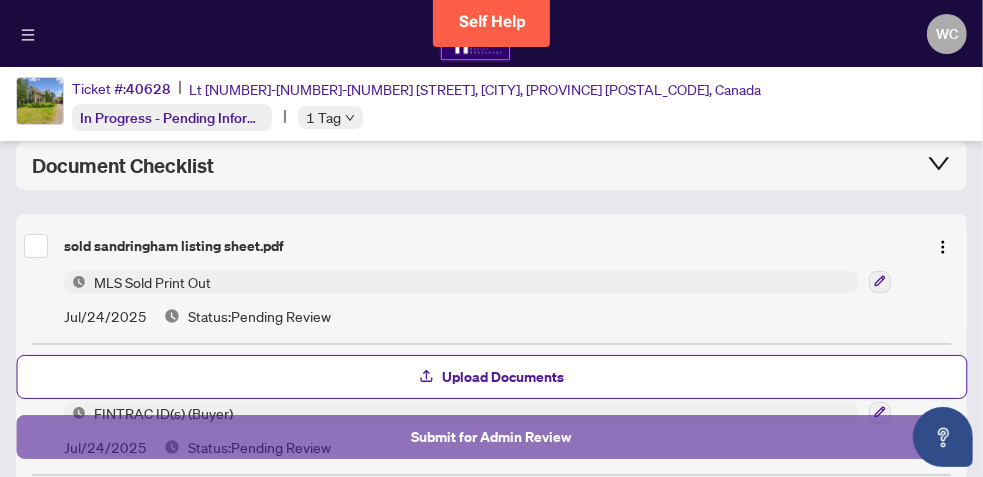 click on "Submit for Admin Review" at bounding box center (491, 437) 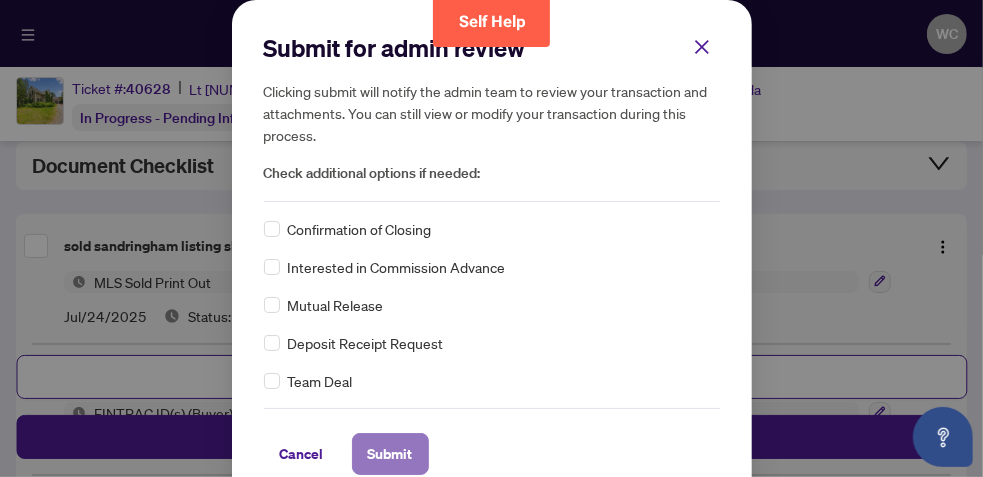 click on "Submit" at bounding box center (390, 454) 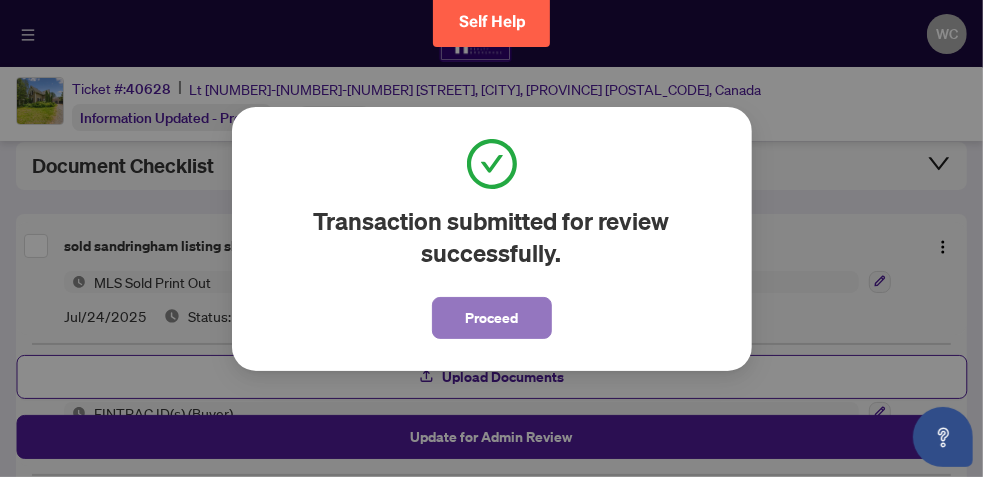 click on "Proceed" at bounding box center (491, 318) 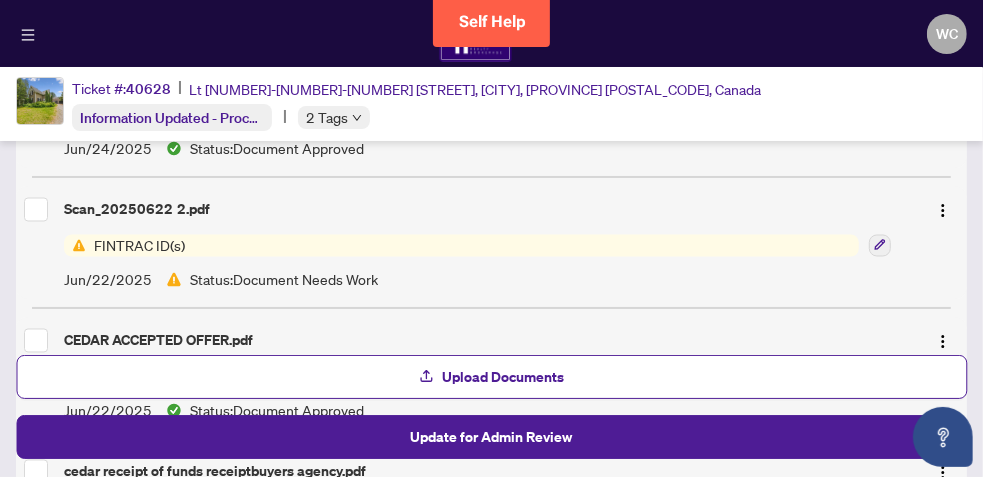 scroll, scrollTop: 2040, scrollLeft: 0, axis: vertical 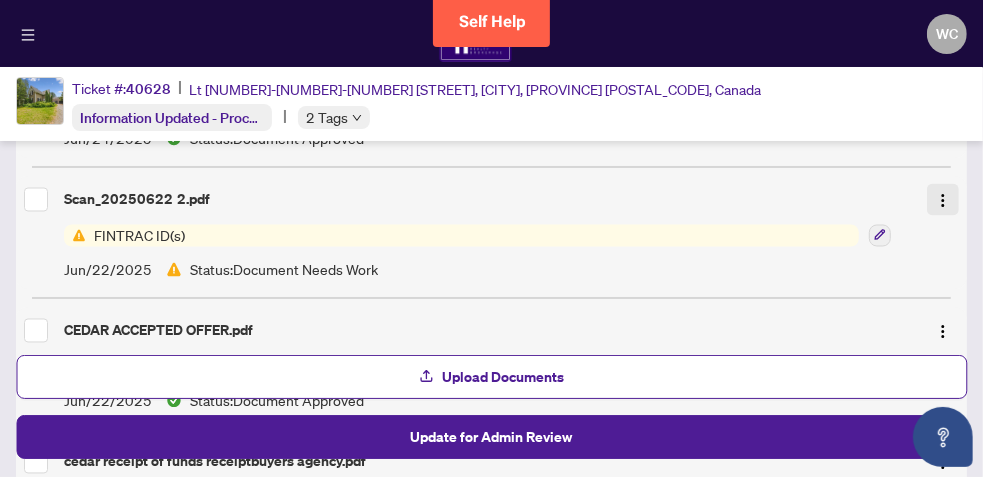 click at bounding box center [943, 201] 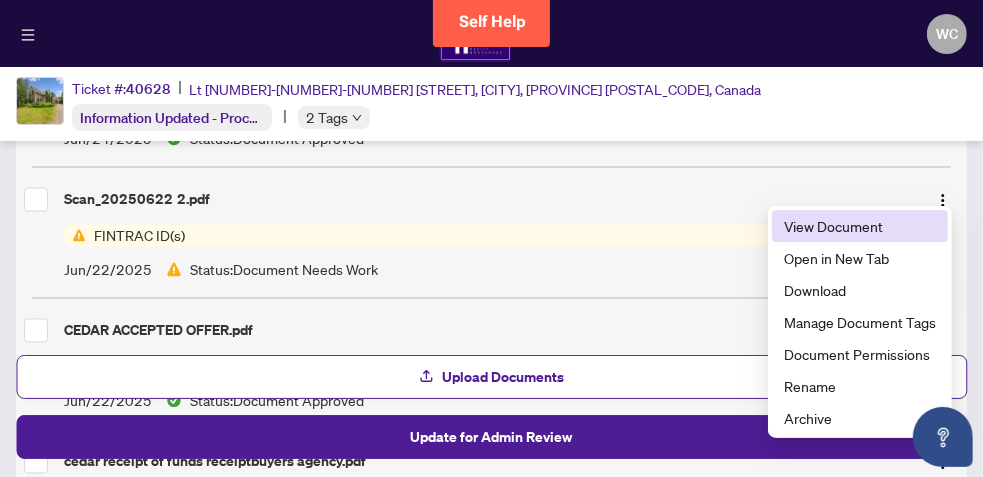 click on "View Document" at bounding box center (860, 226) 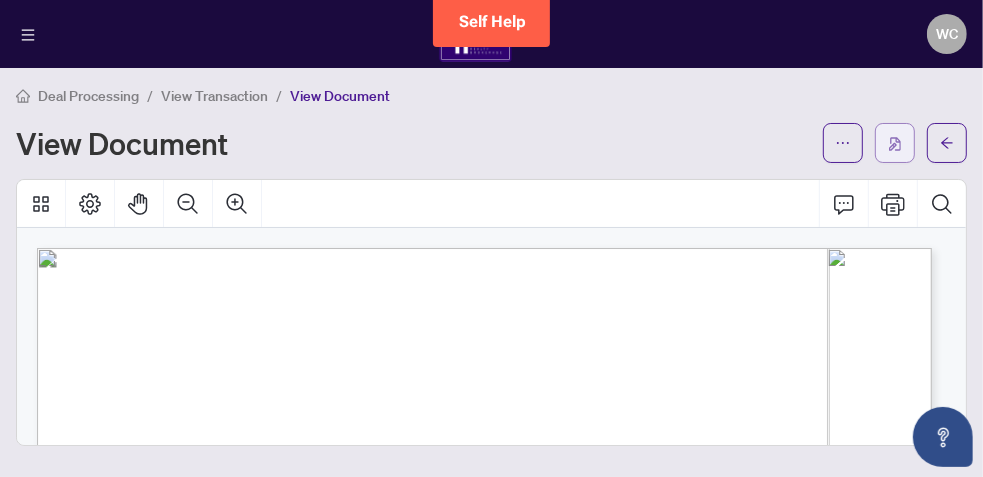 click at bounding box center (895, 144) 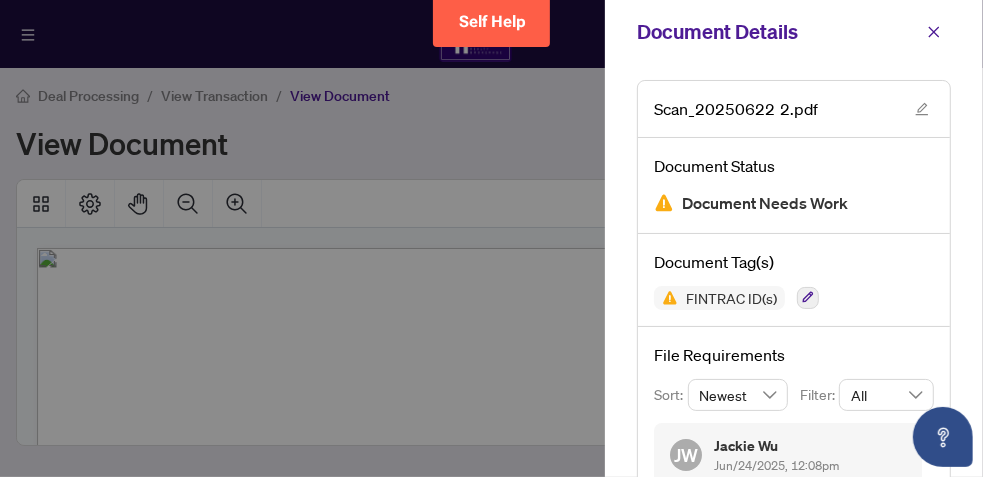 scroll, scrollTop: 225, scrollLeft: 0, axis: vertical 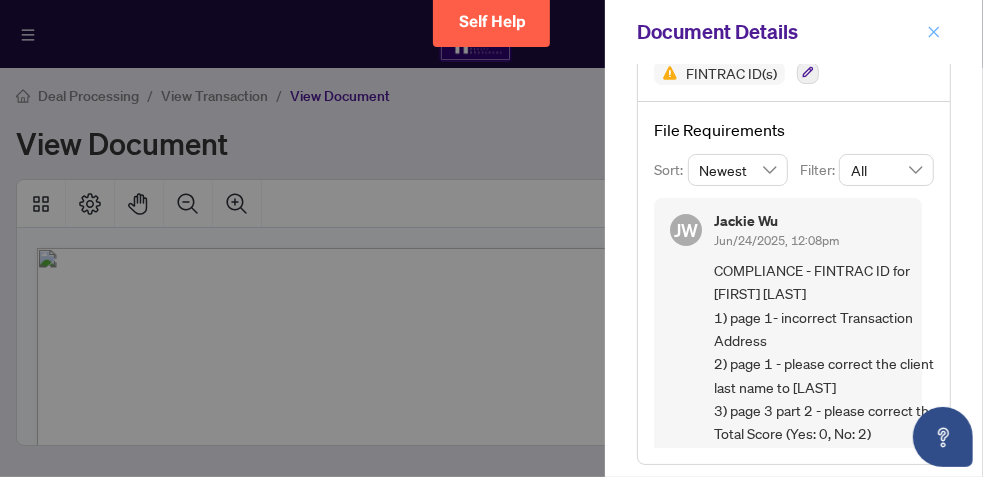 click 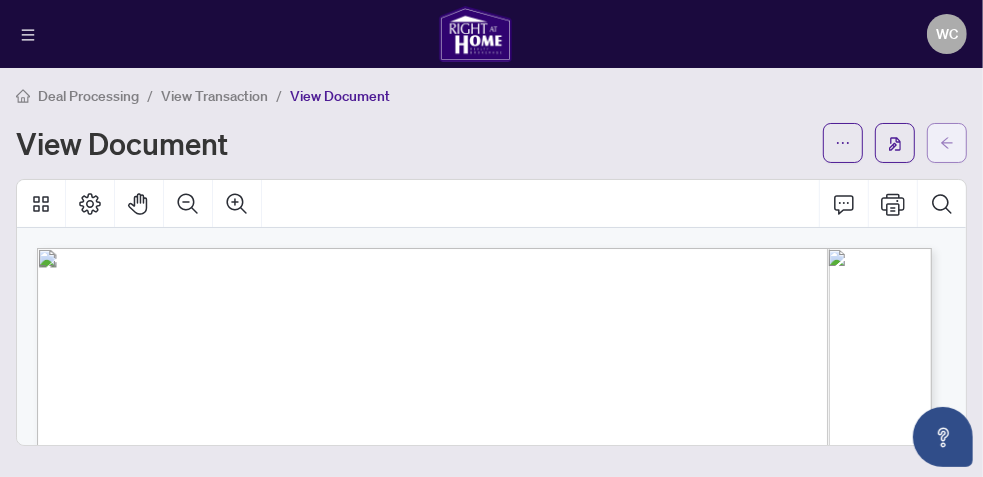 click 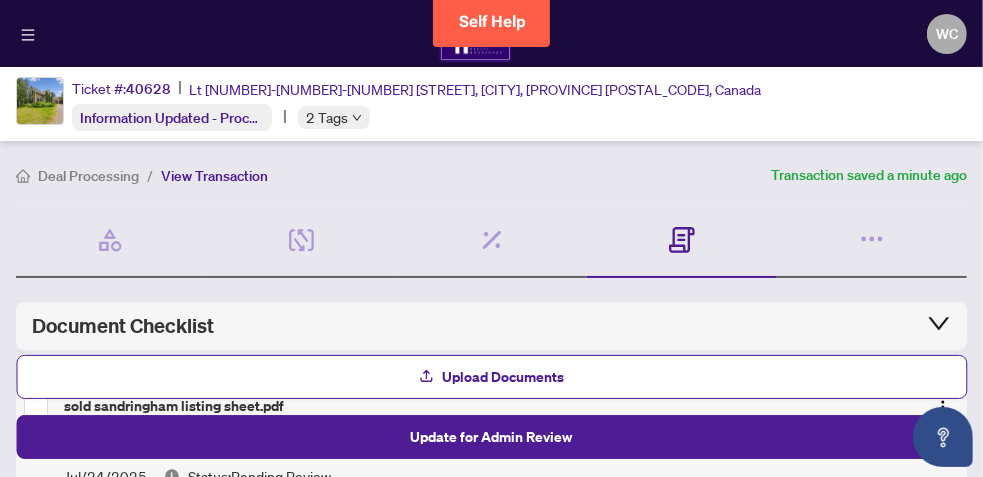 drag, startPoint x: 978, startPoint y: 471, endPoint x: 450, endPoint y: 325, distance: 547.81384 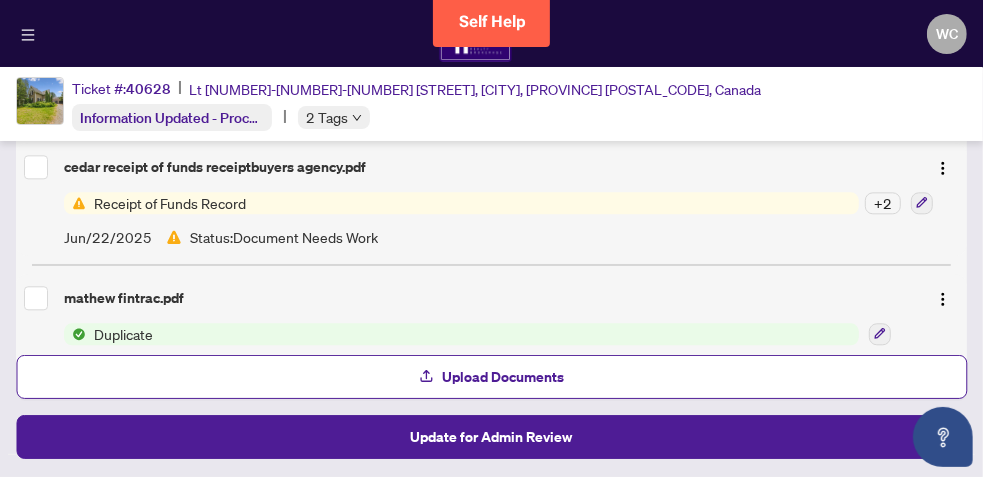 scroll, scrollTop: 2775, scrollLeft: 0, axis: vertical 